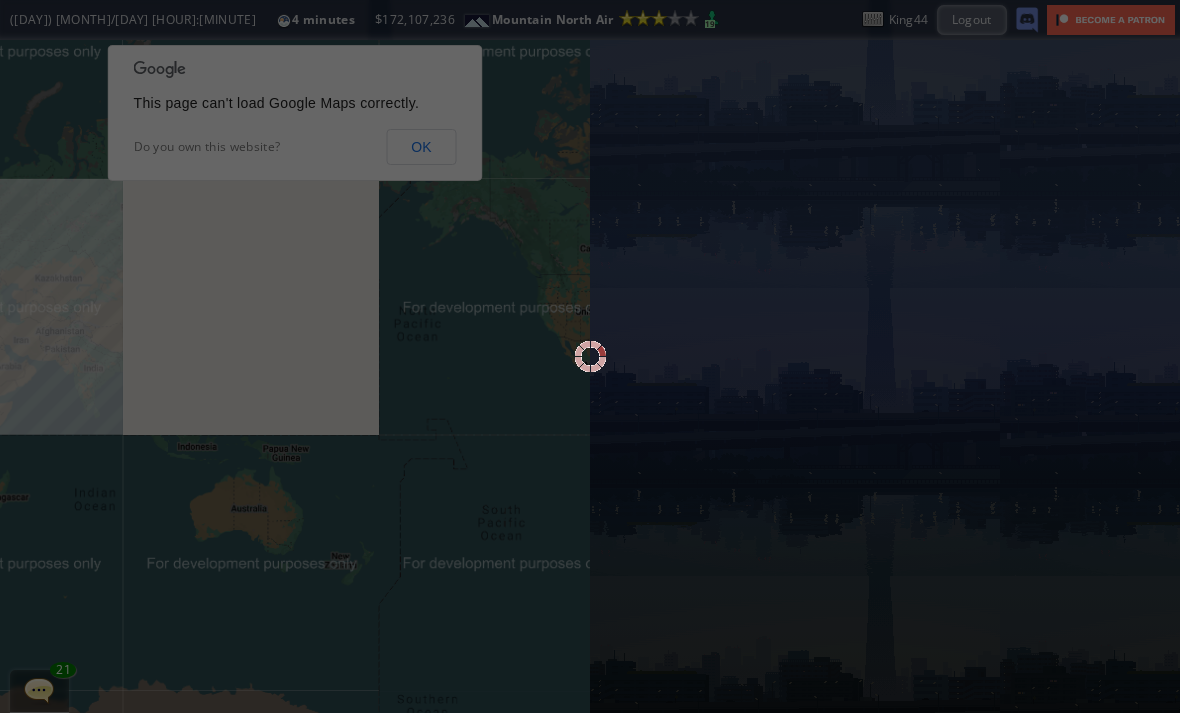 scroll, scrollTop: 0, scrollLeft: 0, axis: both 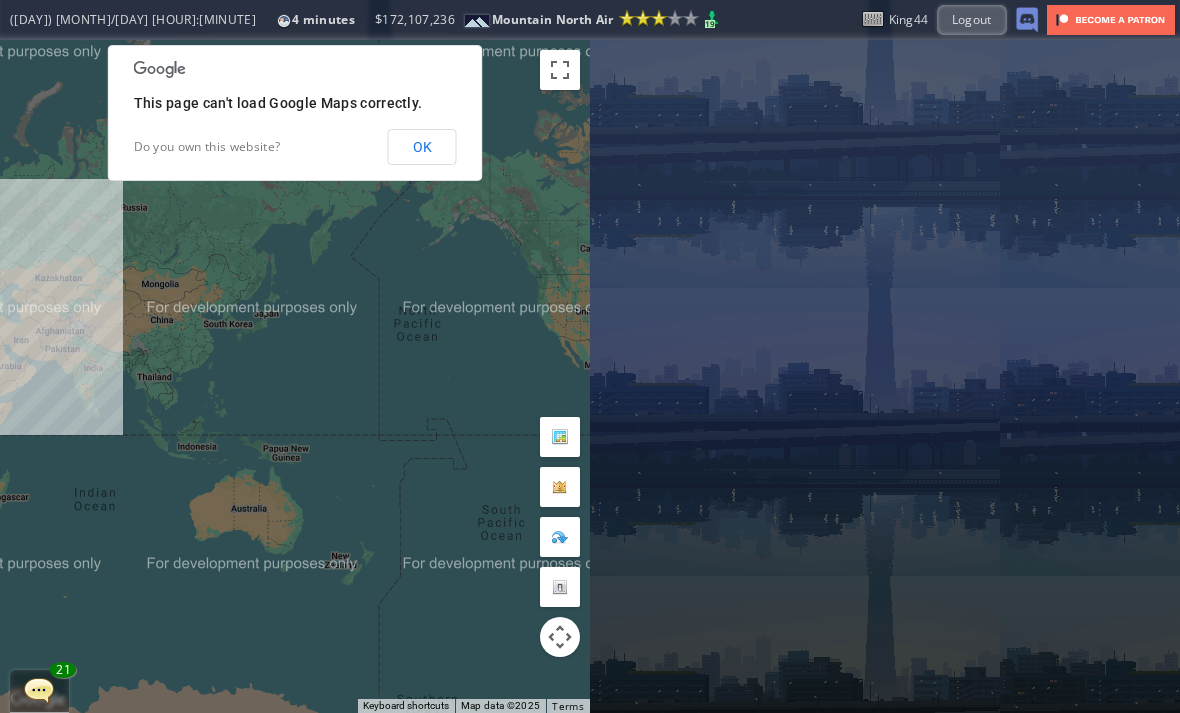 click on "OK" at bounding box center [422, 147] 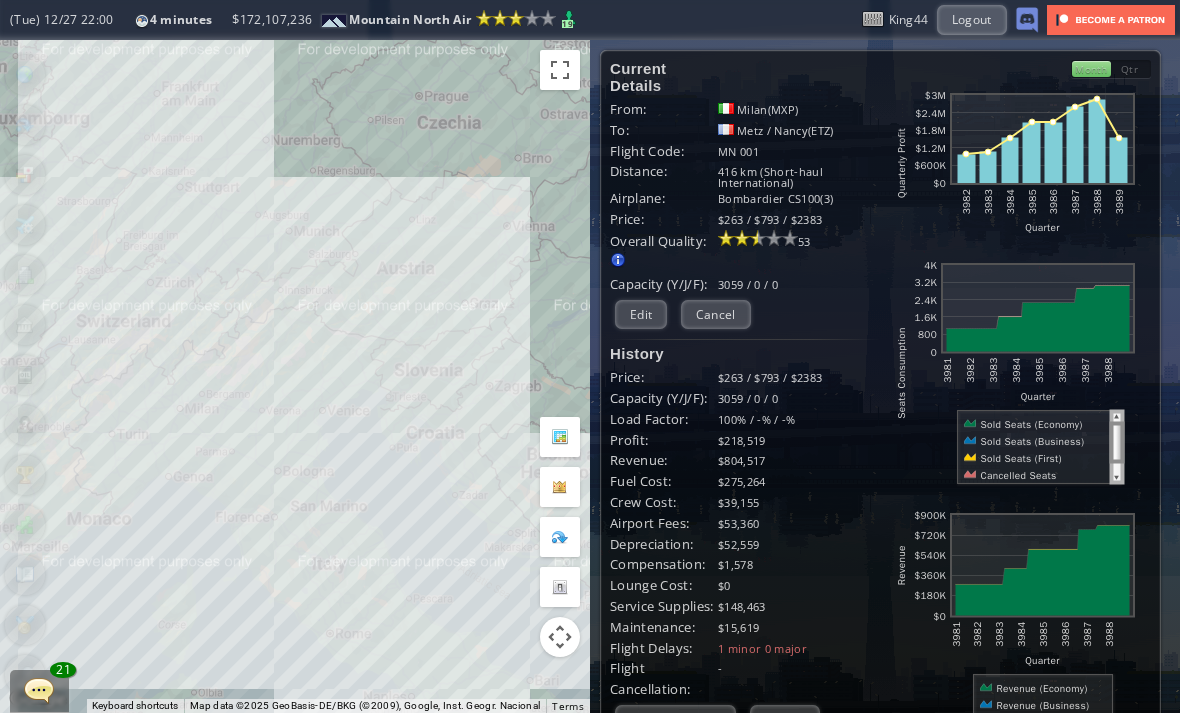 click on "Edit" at bounding box center [641, 314] 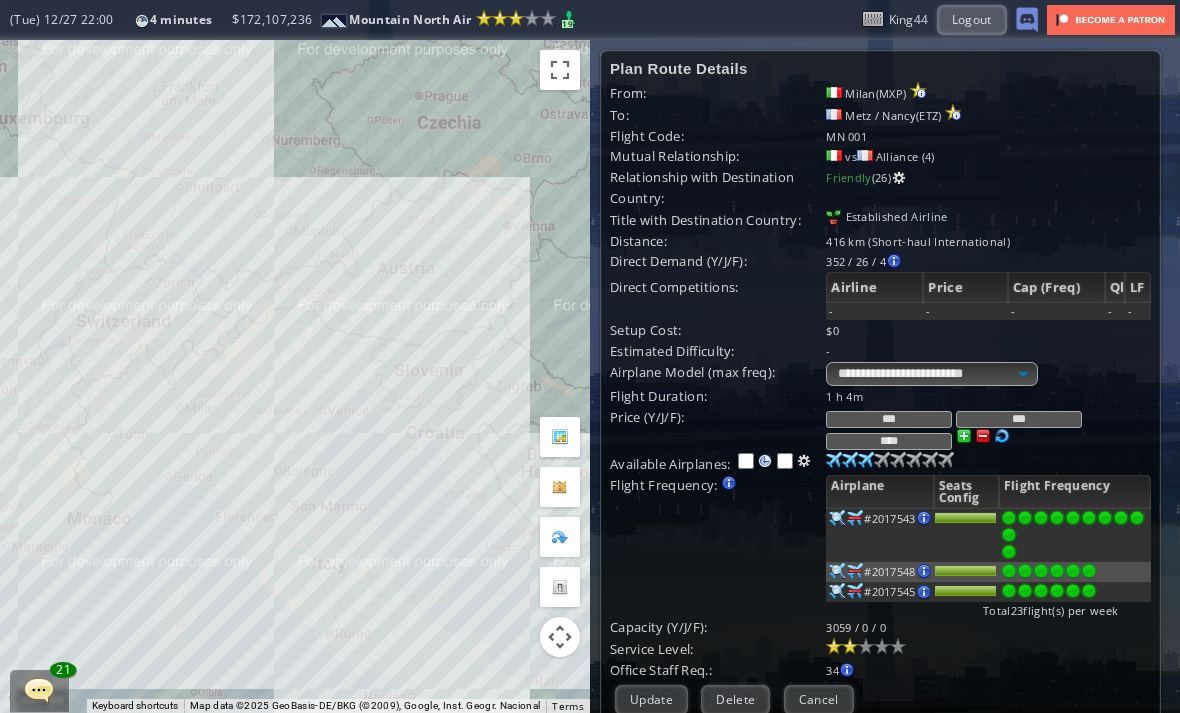click at bounding box center (834, 460) 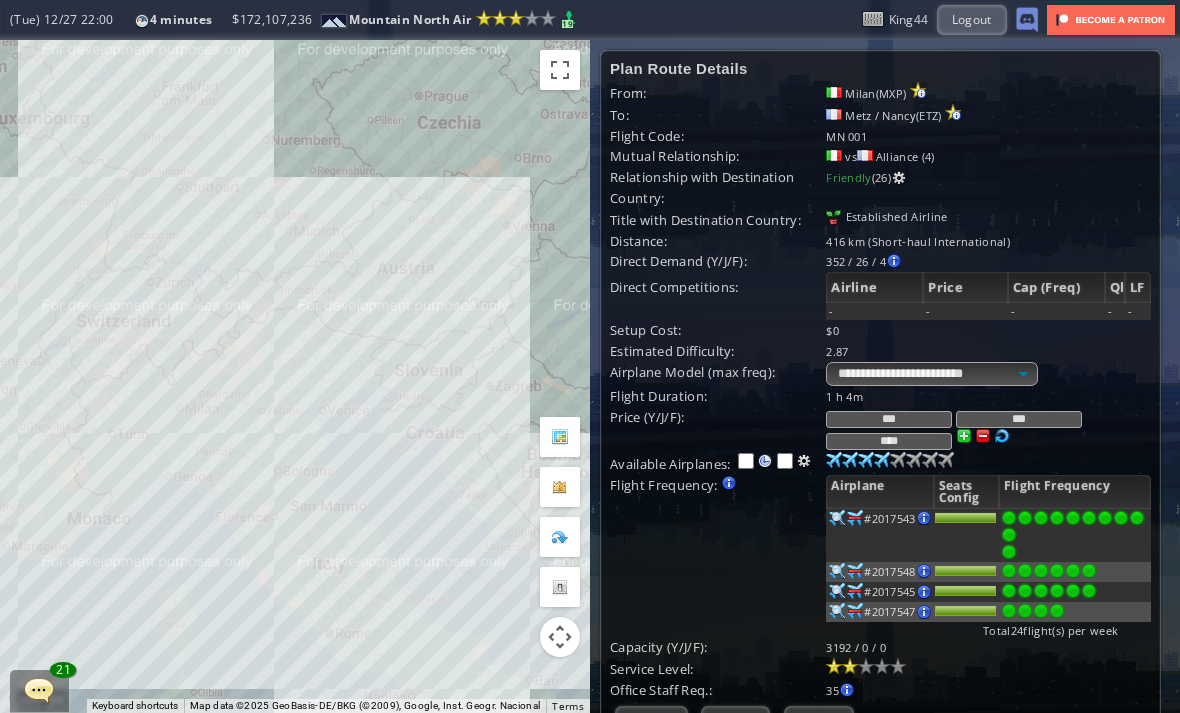 click at bounding box center (1057, 518) 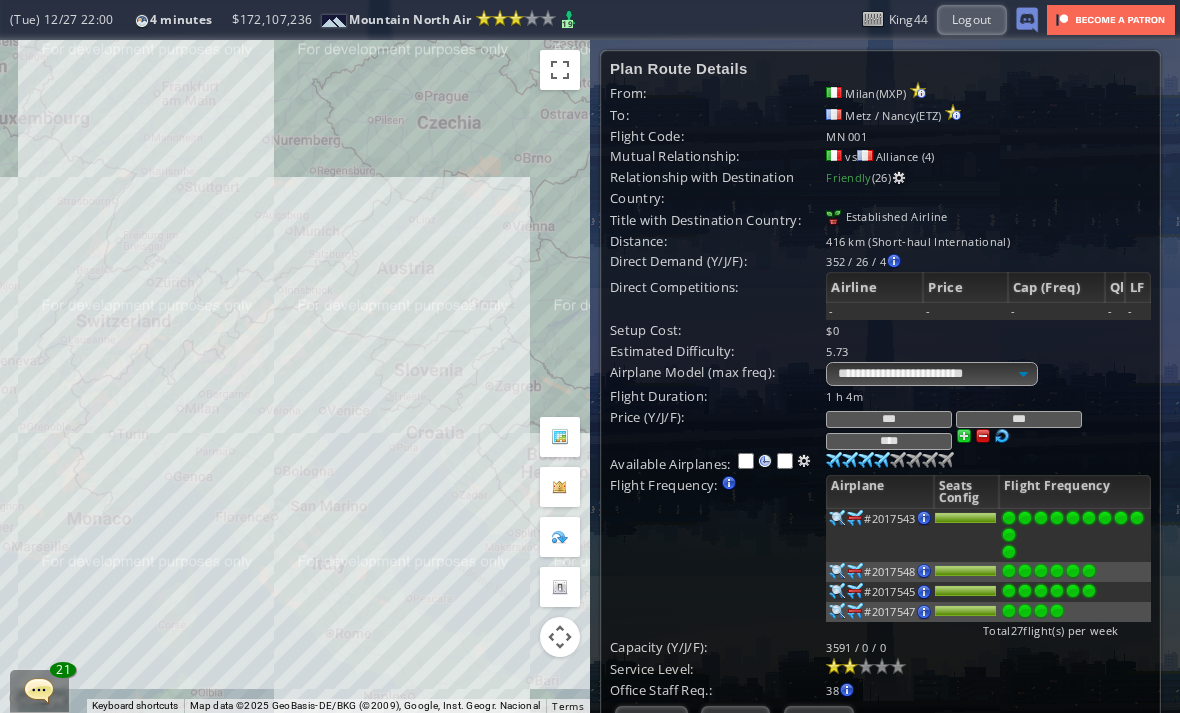 click at bounding box center [834, 460] 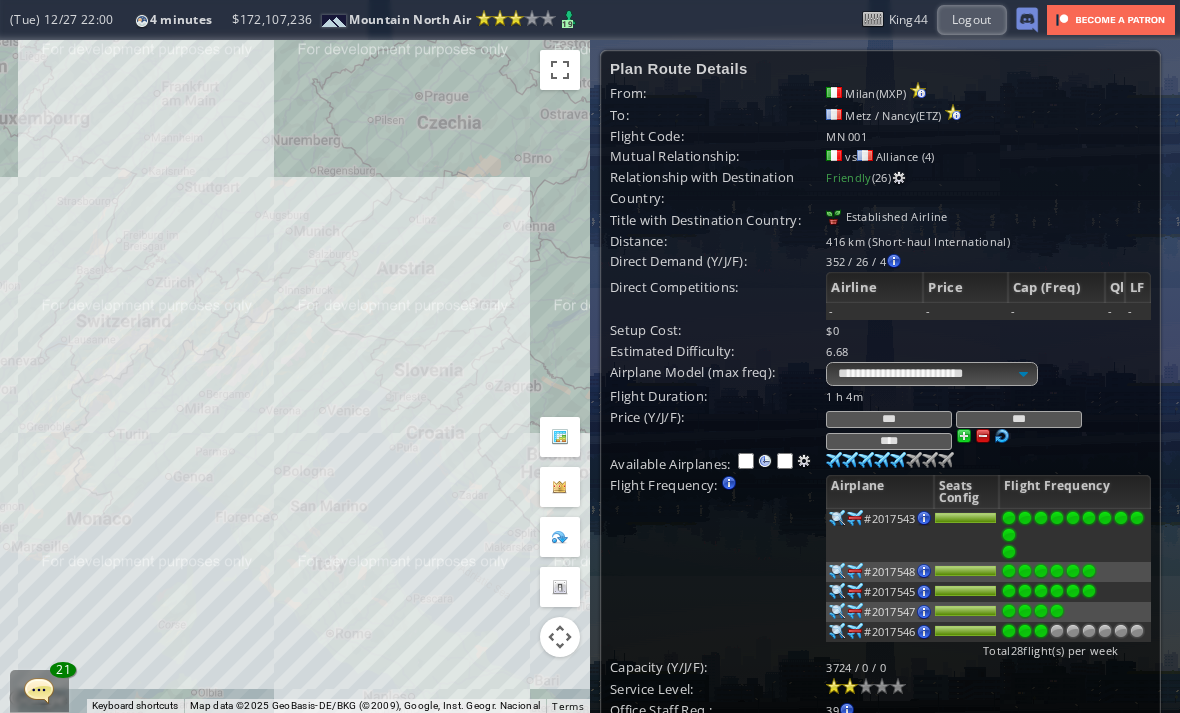 click at bounding box center [1041, 518] 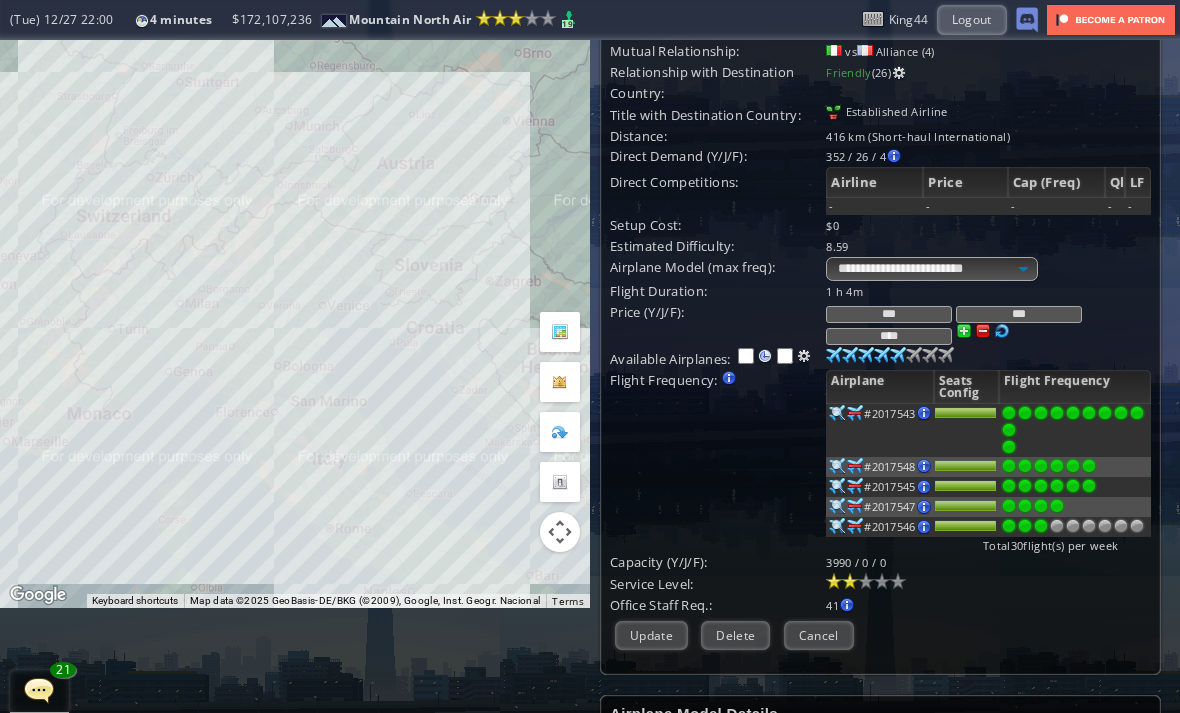 scroll, scrollTop: 107, scrollLeft: 0, axis: vertical 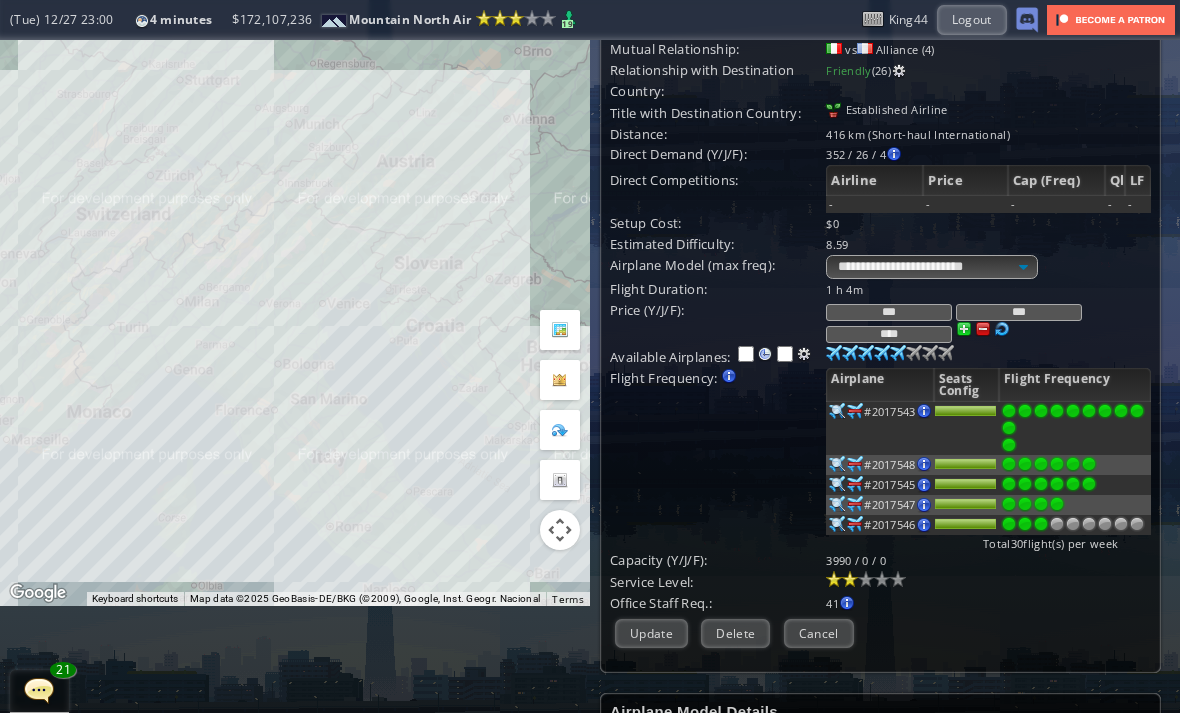 click at bounding box center [837, 411] 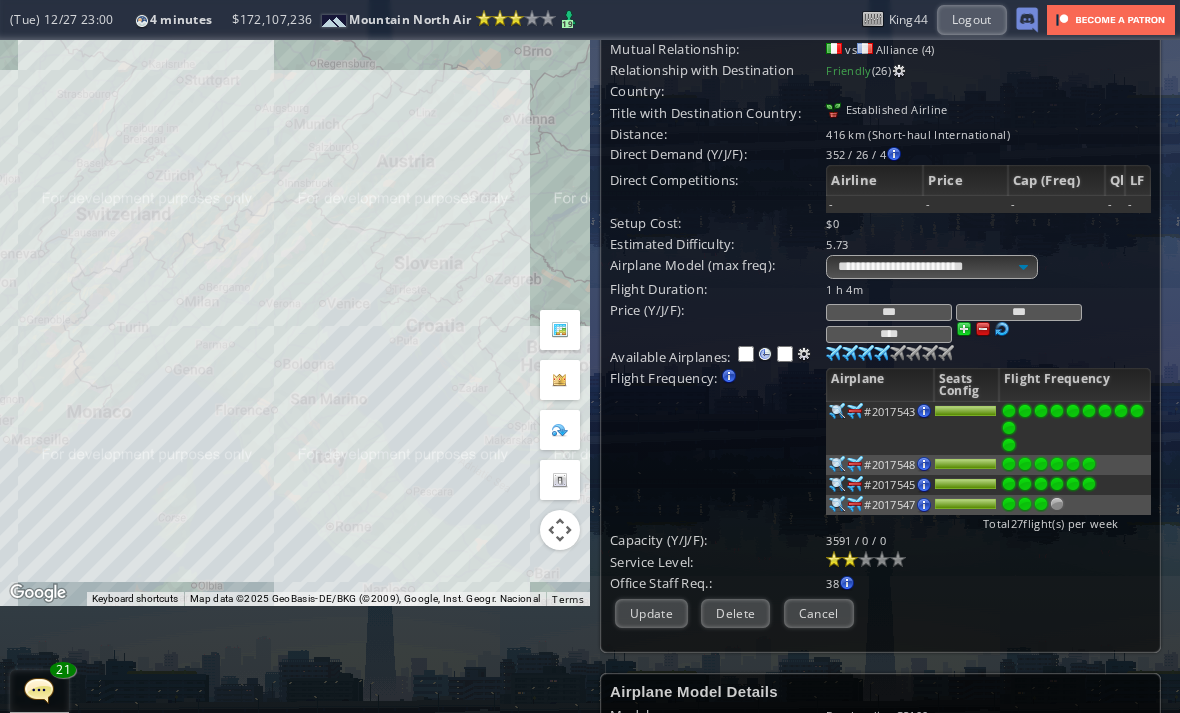 click at bounding box center (1041, 411) 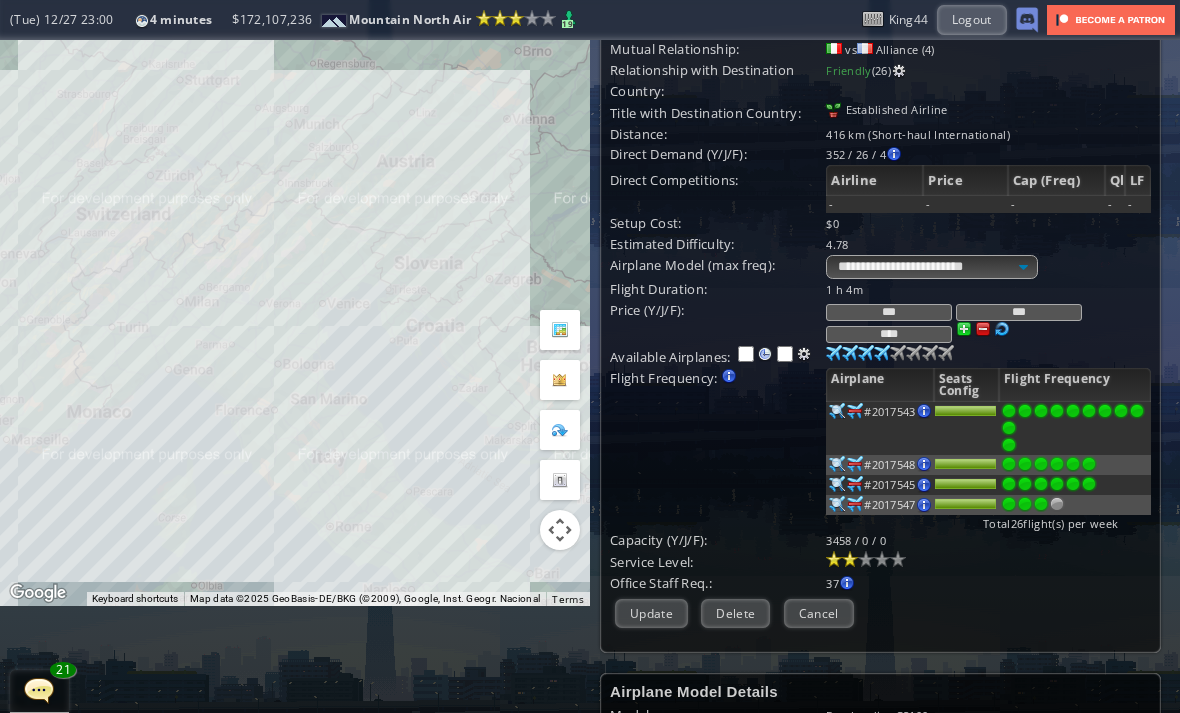 click at bounding box center [1025, 411] 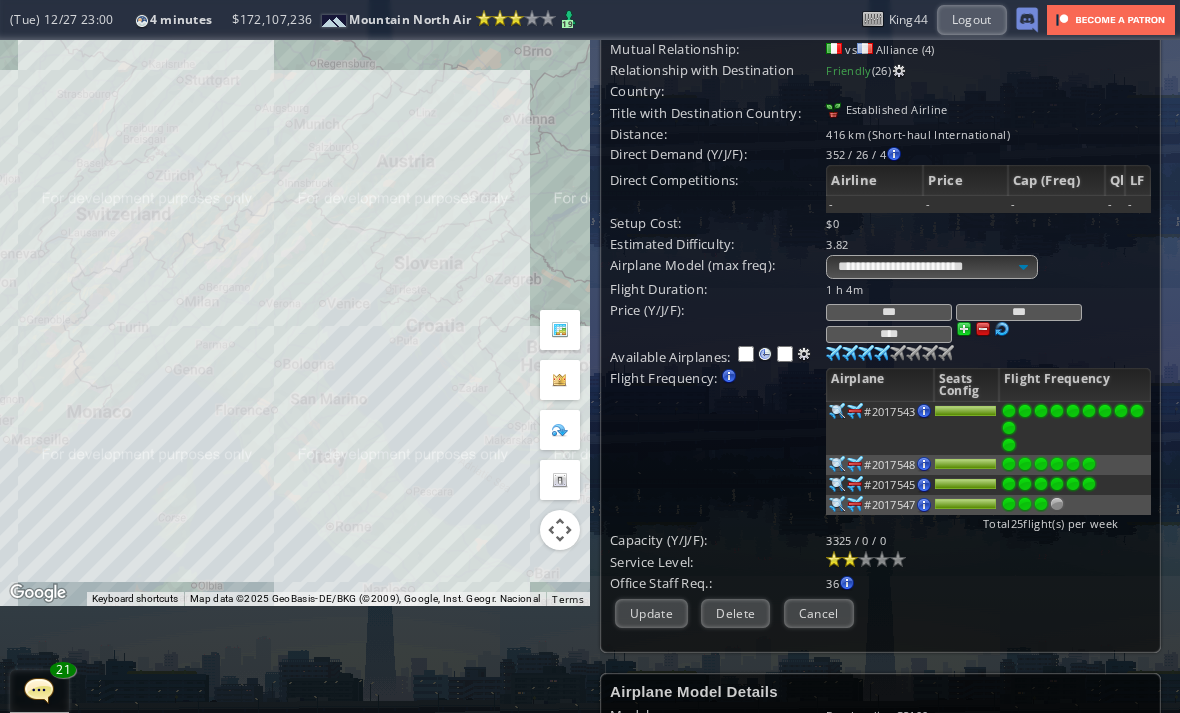 click at bounding box center (1041, 411) 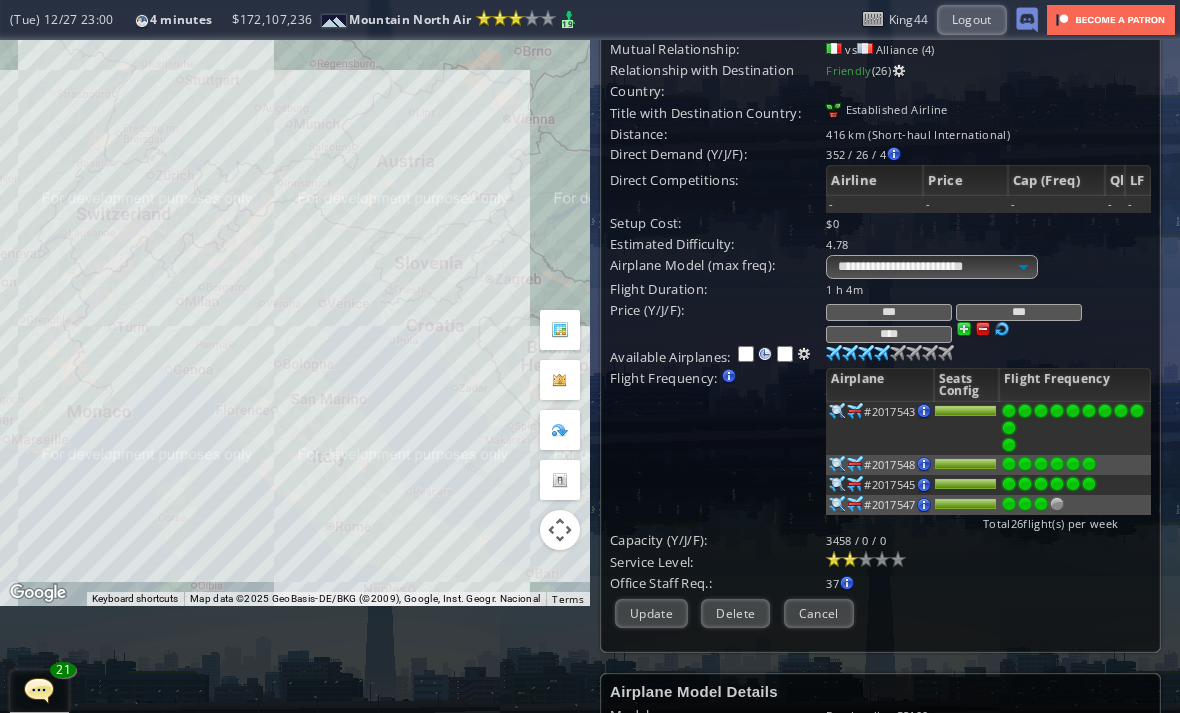 click on "Update" at bounding box center (651, 613) 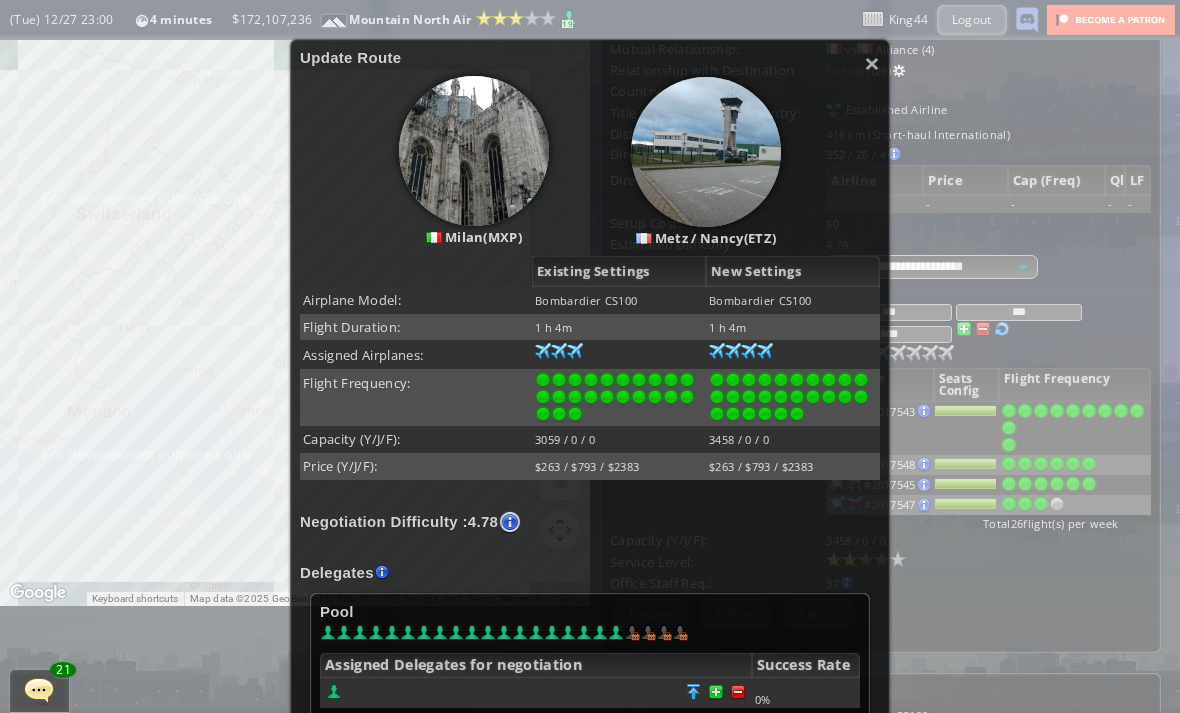 scroll, scrollTop: 323, scrollLeft: 0, axis: vertical 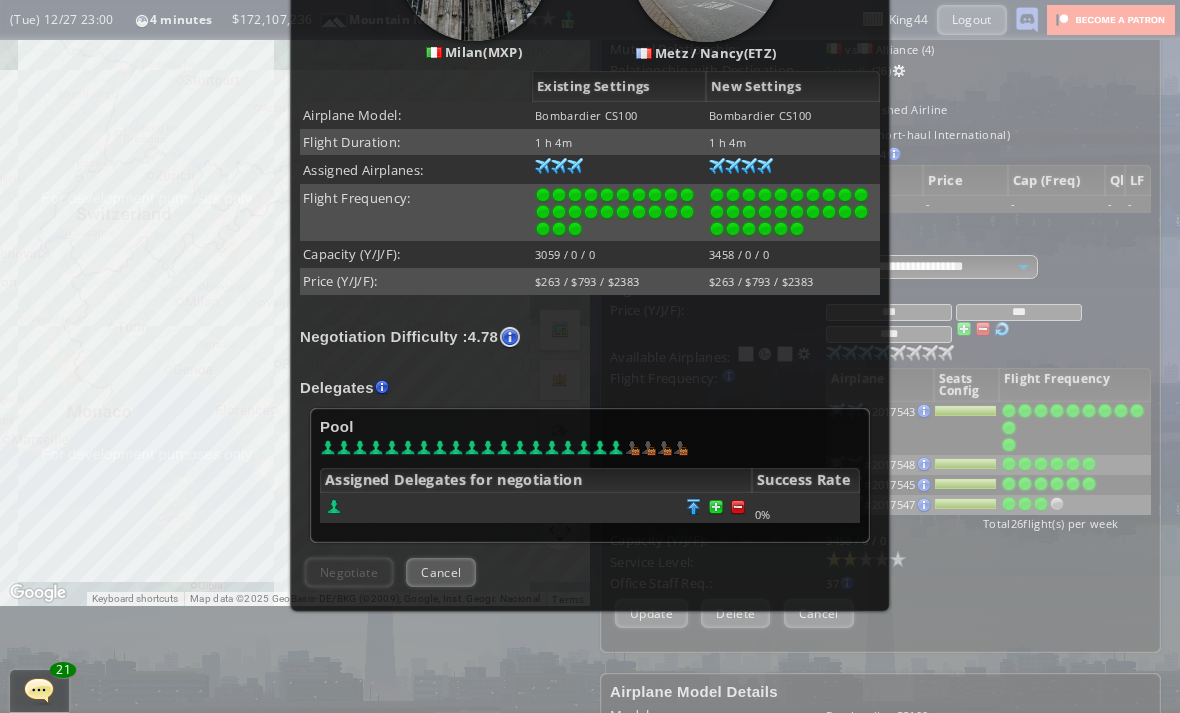 click at bounding box center (694, 507) 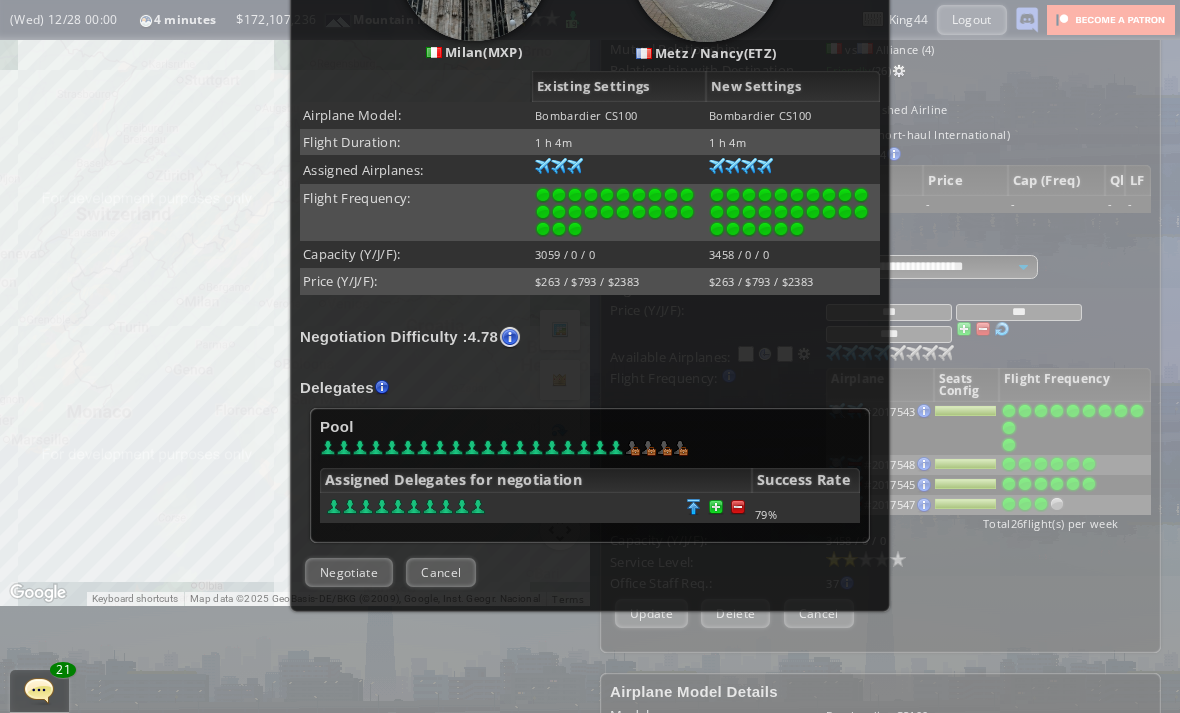 click on "Negotiate" at bounding box center [349, 572] 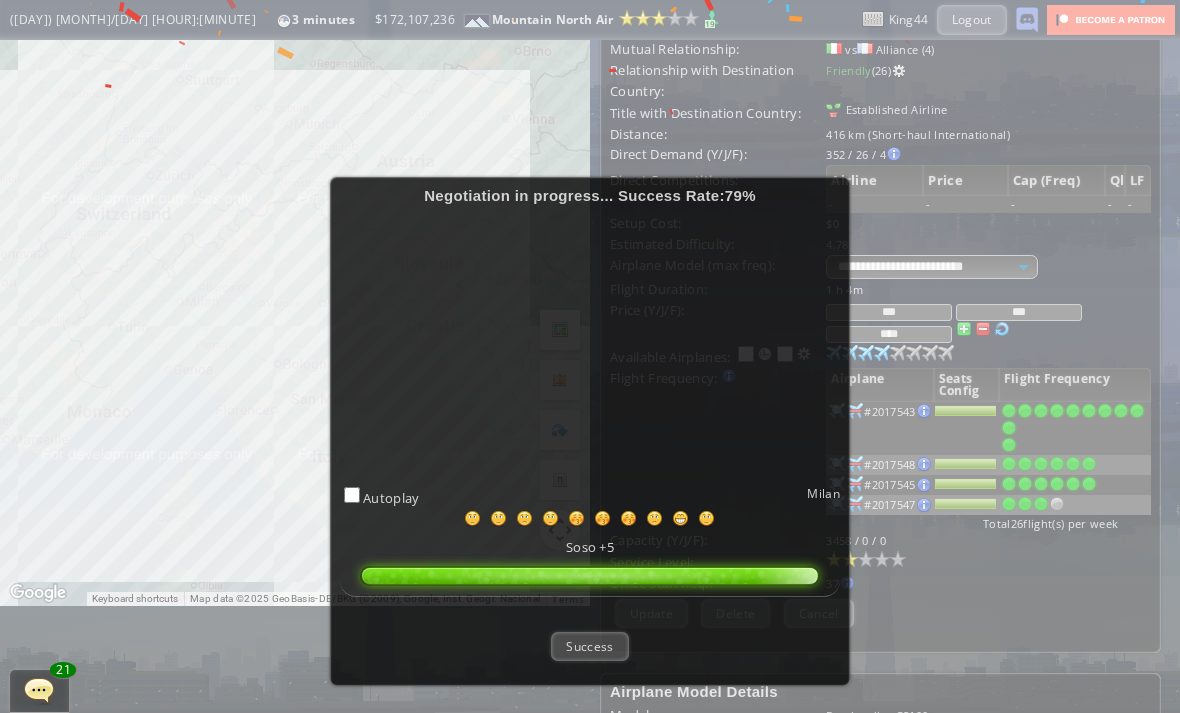 click on "Success" at bounding box center (589, 646) 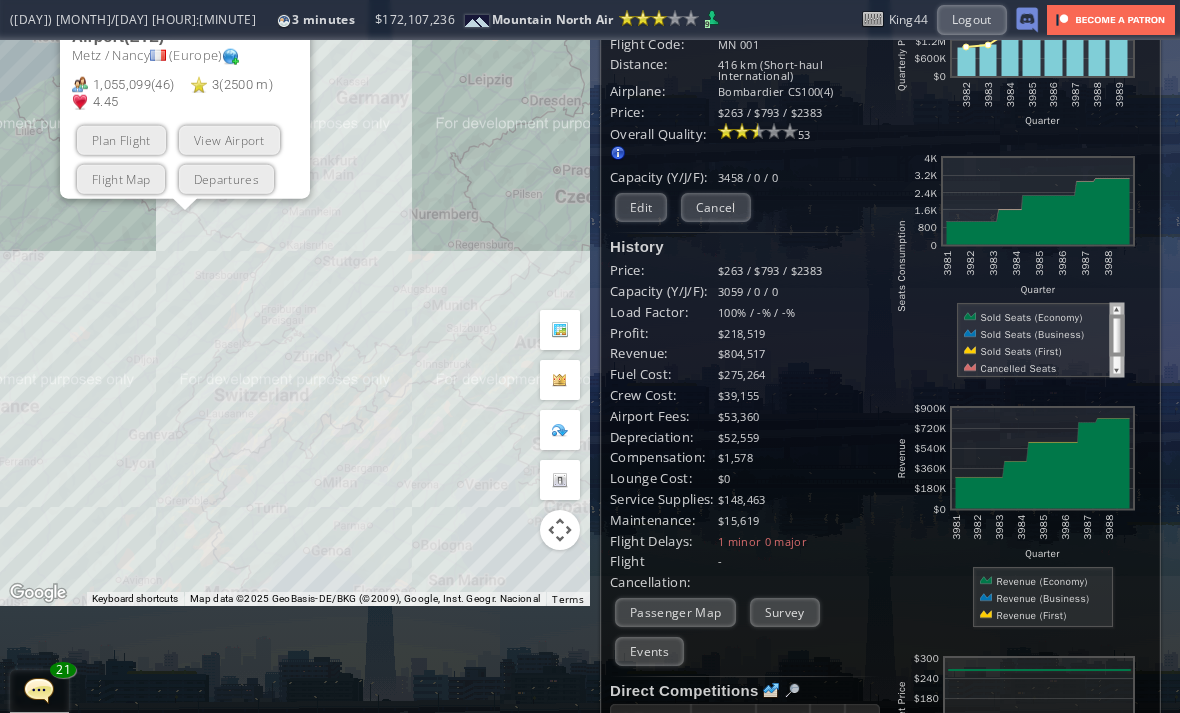 click on "Departures" at bounding box center [226, 178] 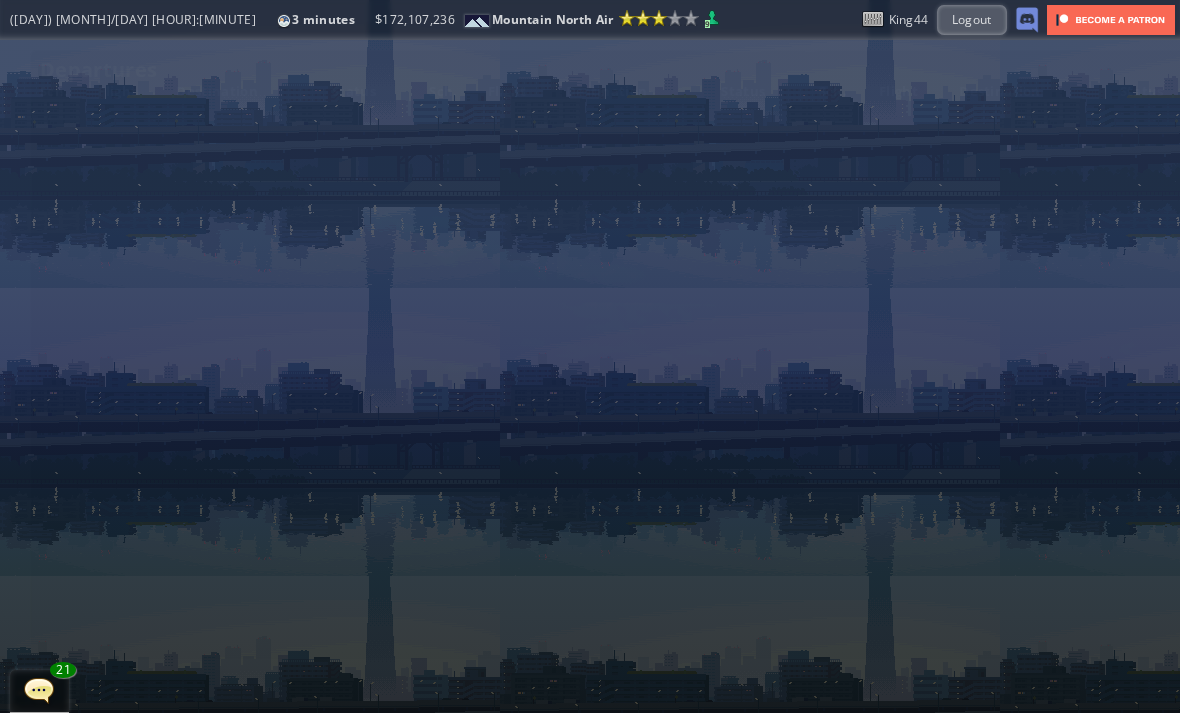 scroll, scrollTop: 0, scrollLeft: 0, axis: both 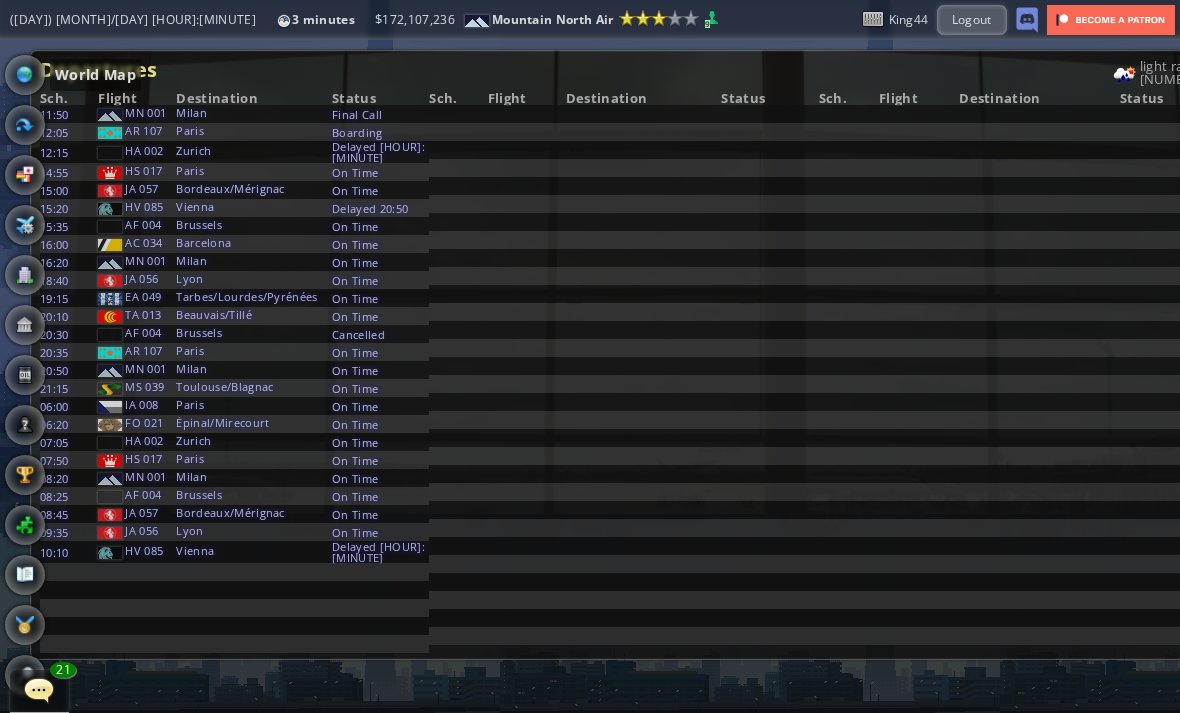 click at bounding box center [25, 75] 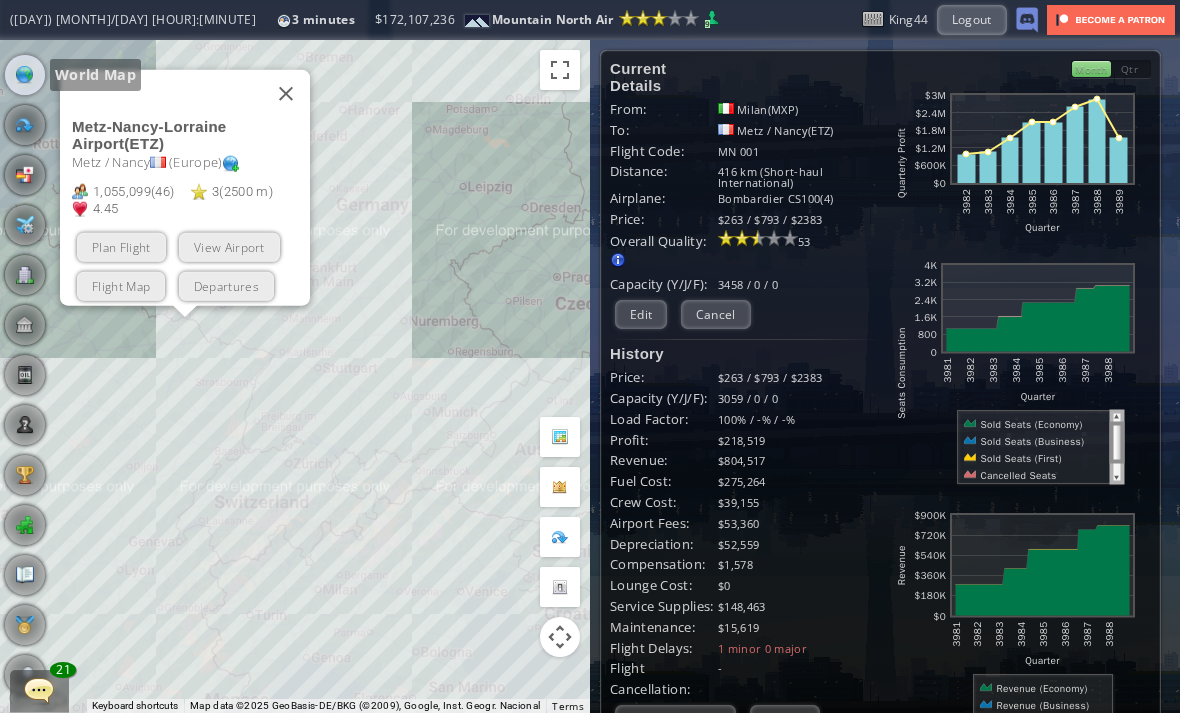 click at bounding box center (286, 93) 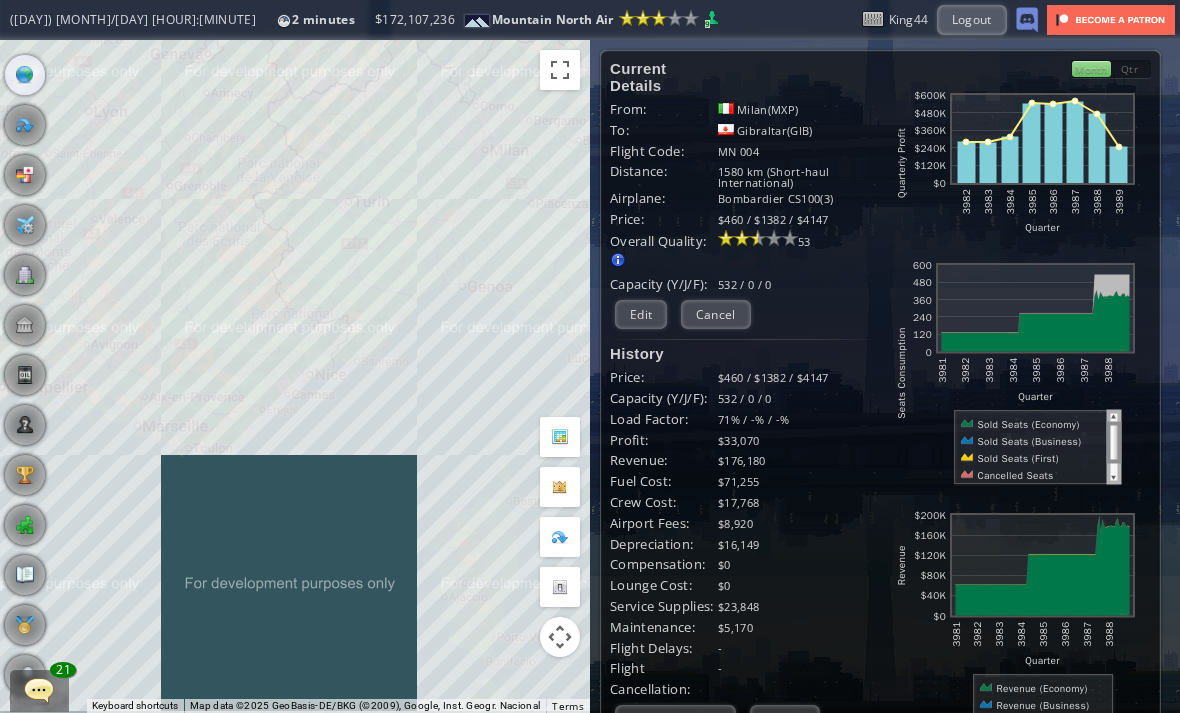 click on "Month" at bounding box center (1091, 69) 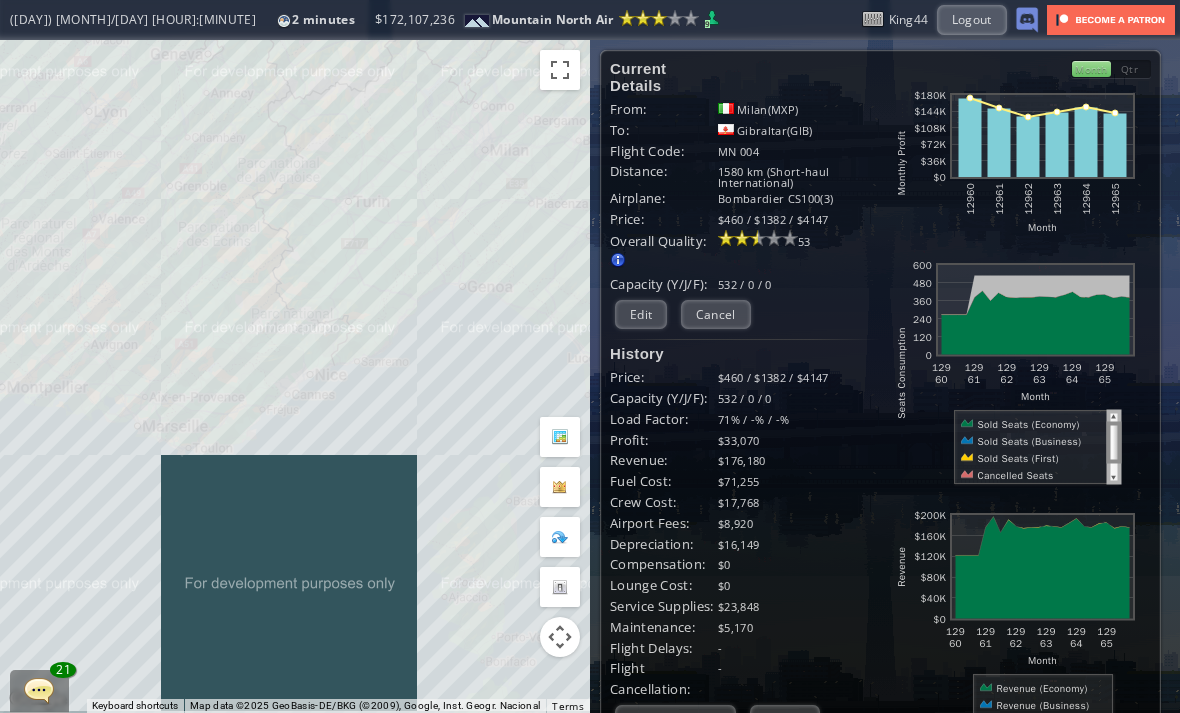 click on "Qtr" at bounding box center (1131, 69) 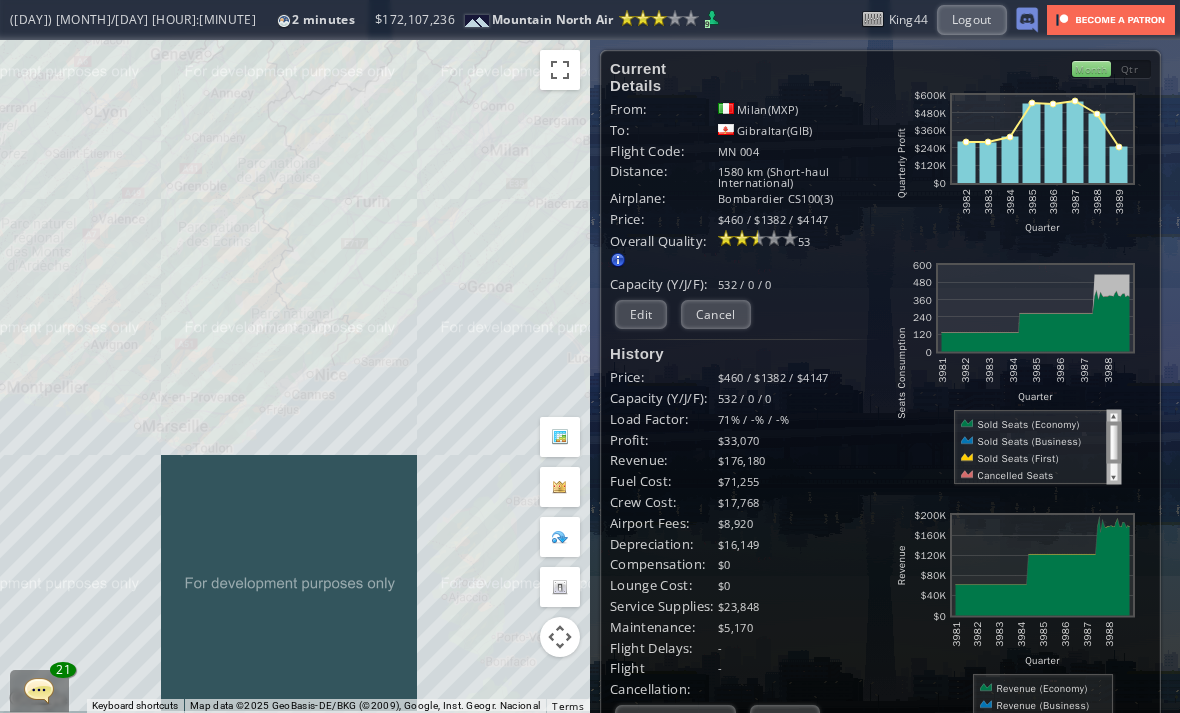 click on "Edit" at bounding box center (641, 314) 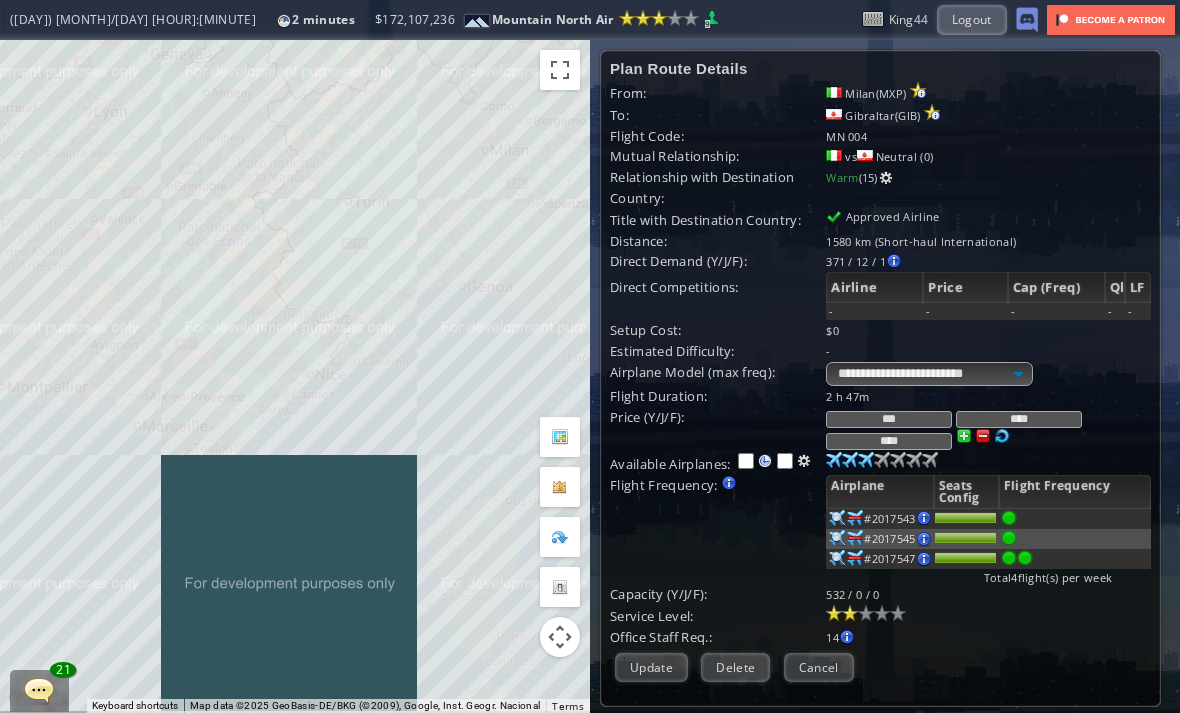 click at bounding box center [1002, 436] 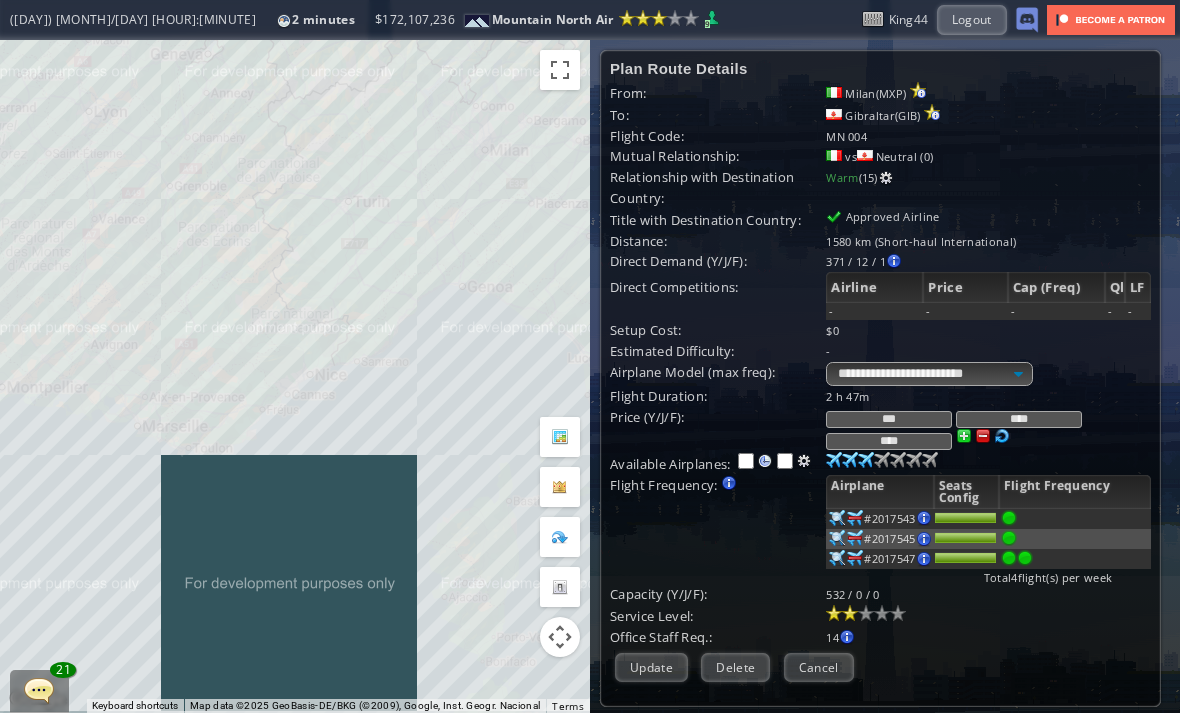 click at bounding box center (983, 436) 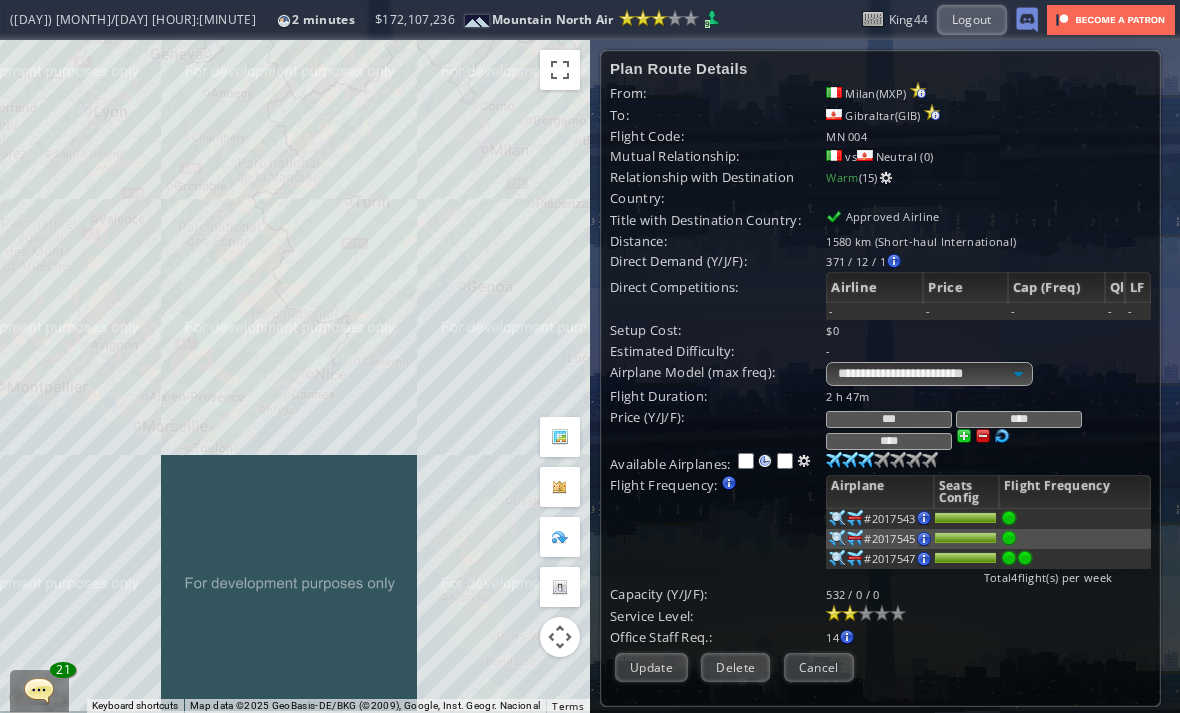 click at bounding box center [983, 436] 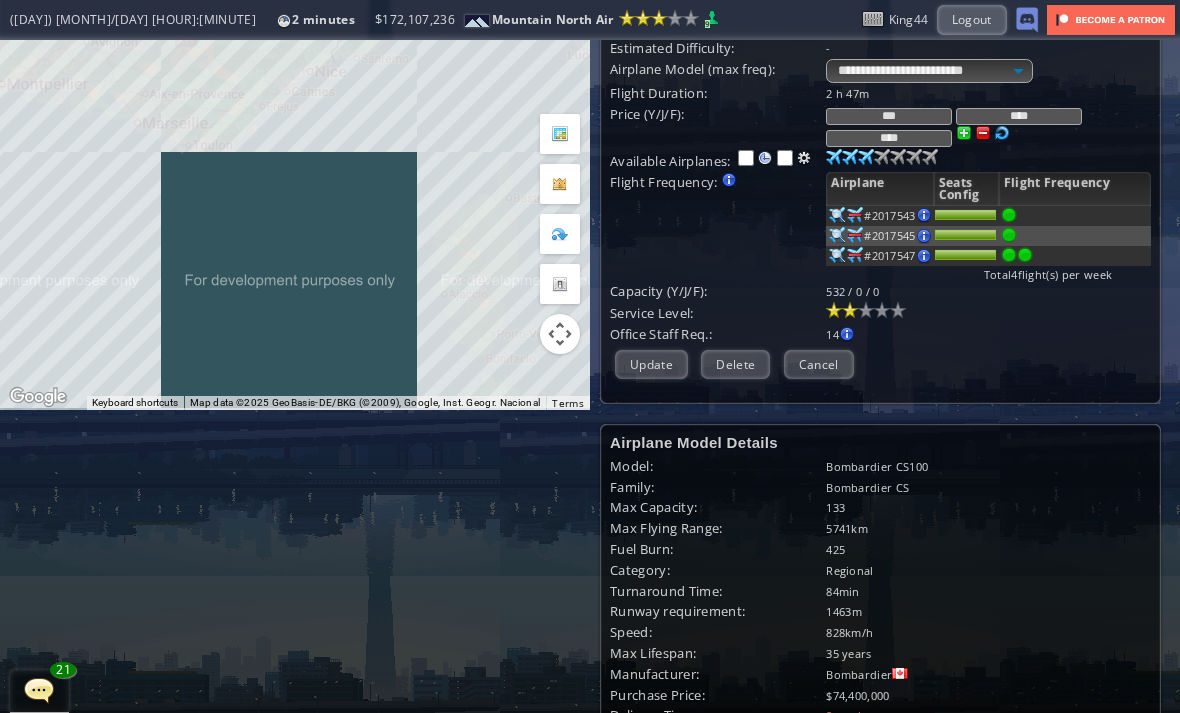 scroll, scrollTop: 303, scrollLeft: 0, axis: vertical 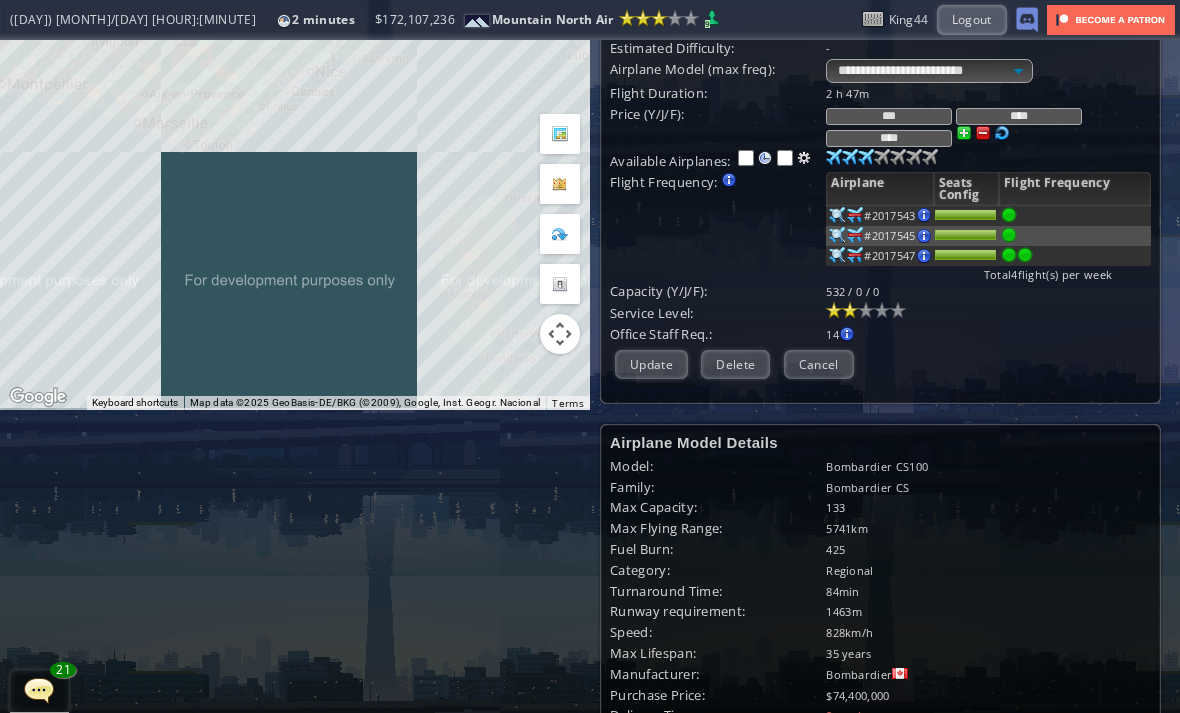 click on "Update" at bounding box center [651, 364] 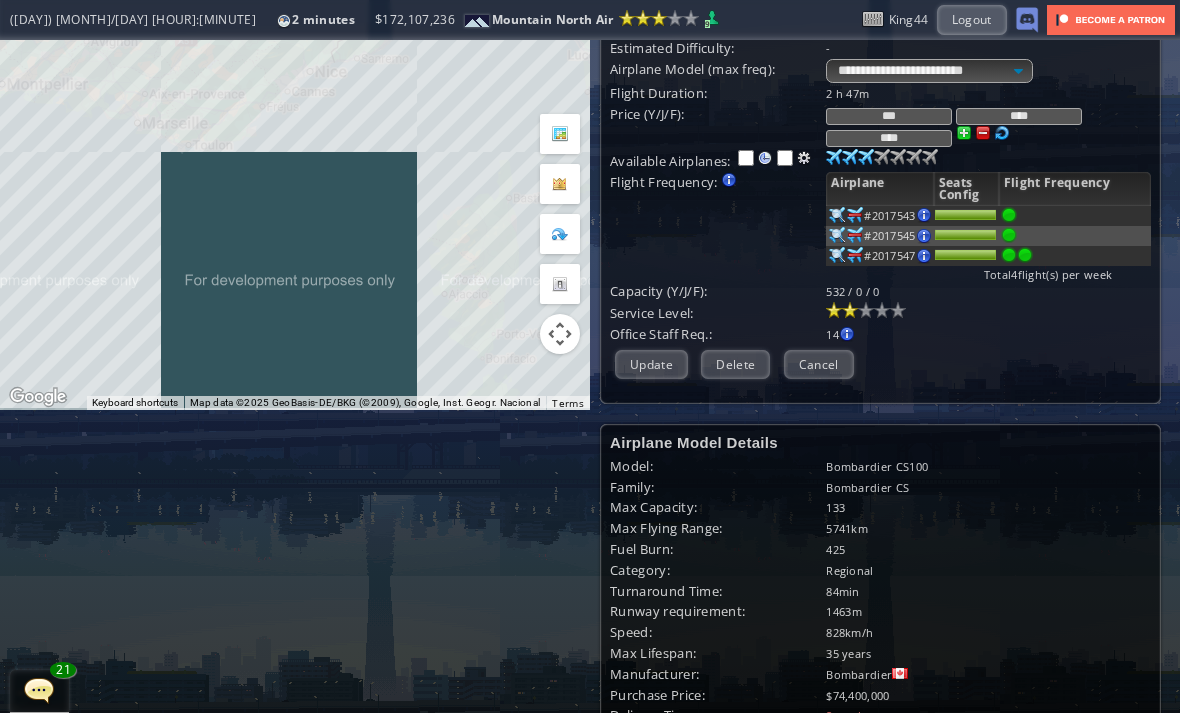 scroll, scrollTop: 65, scrollLeft: 0, axis: vertical 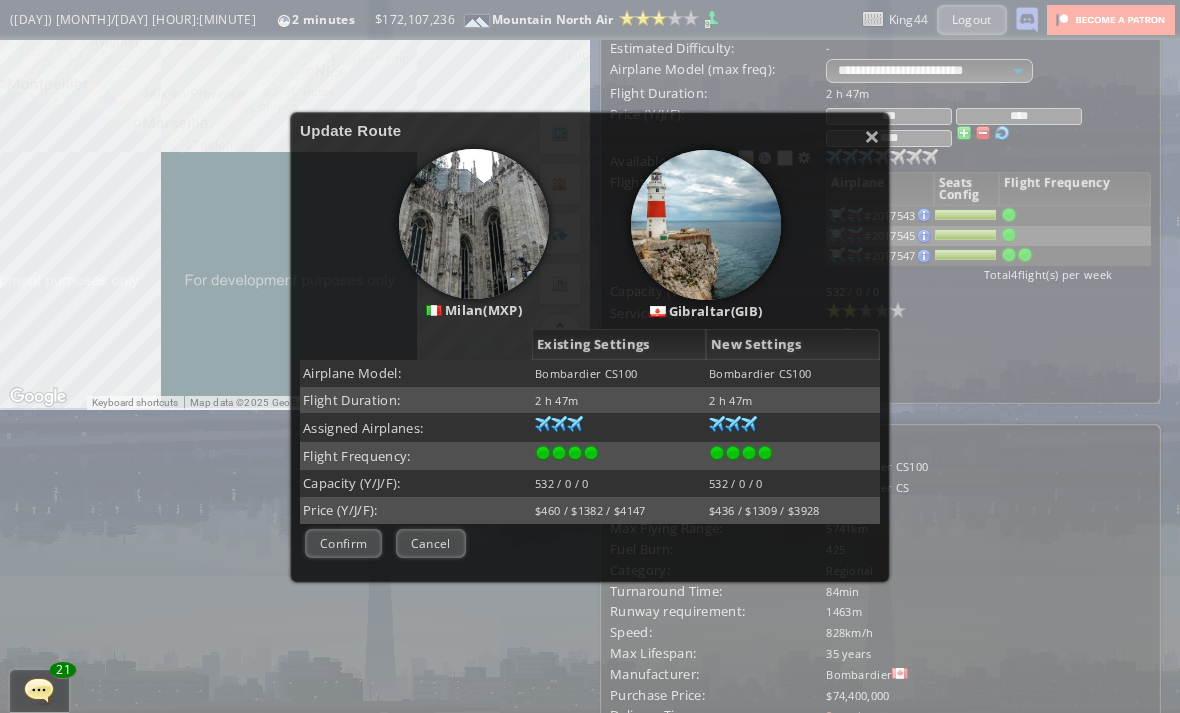 click on "Confirm" at bounding box center (343, 543) 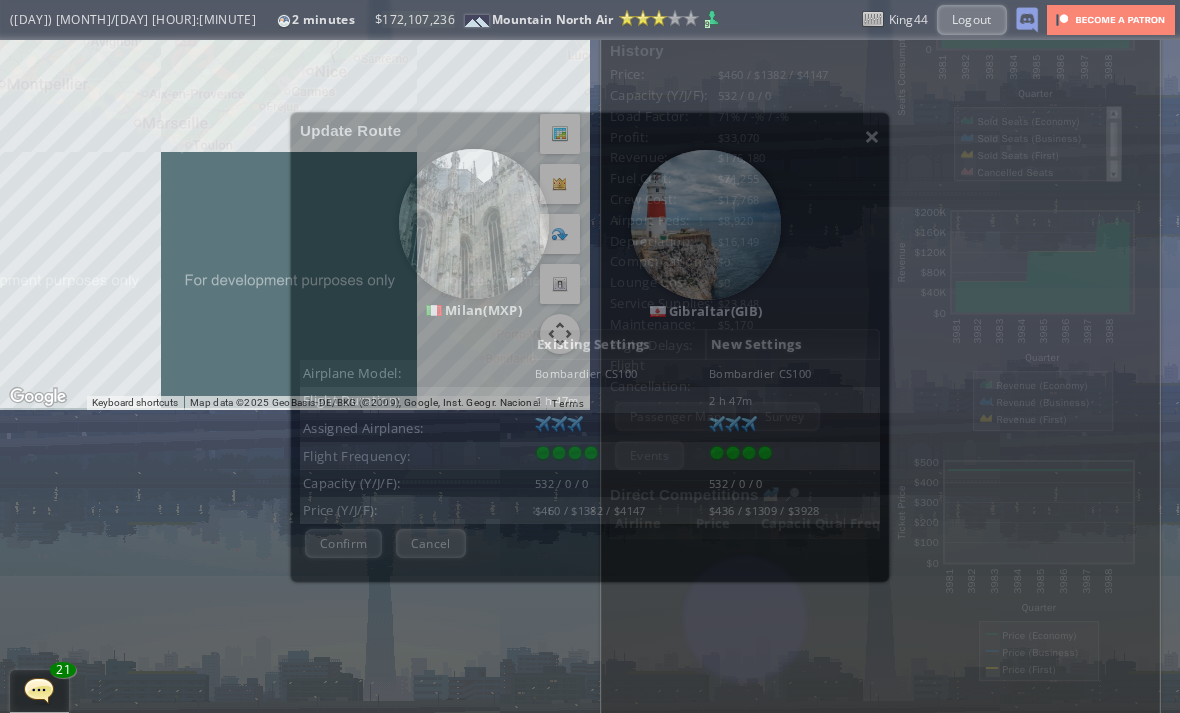 scroll, scrollTop: 250, scrollLeft: 0, axis: vertical 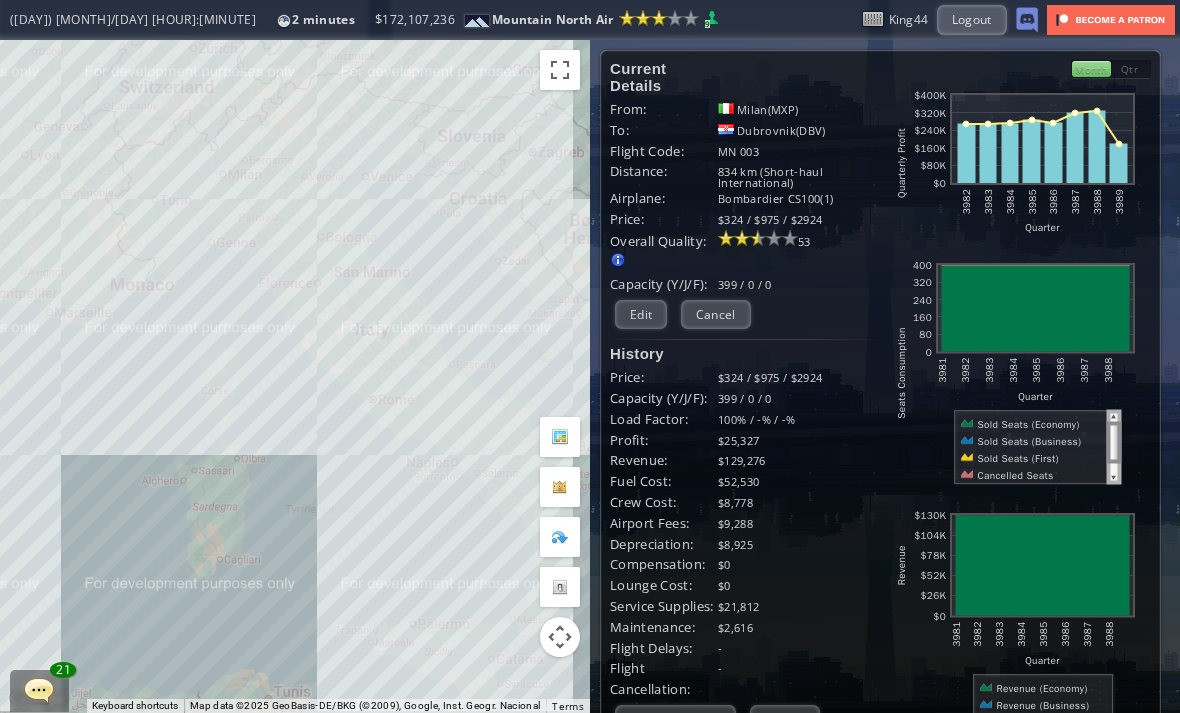 click on "Edit" at bounding box center [641, 314] 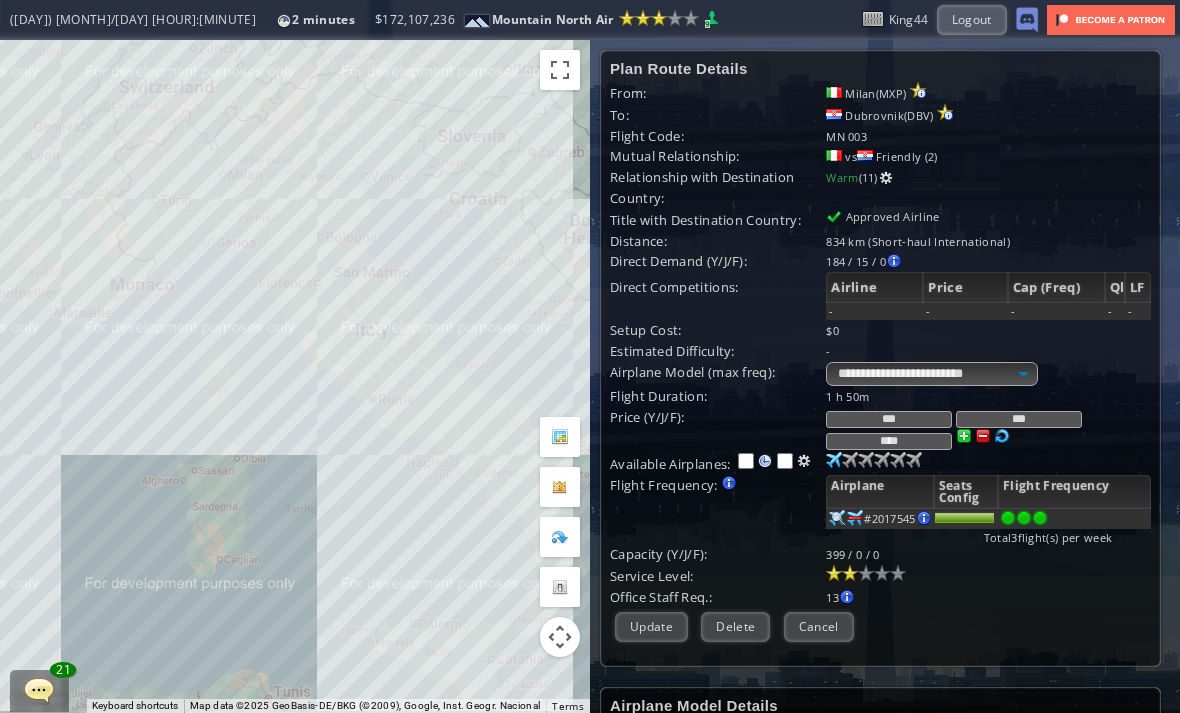 click at bounding box center (834, 460) 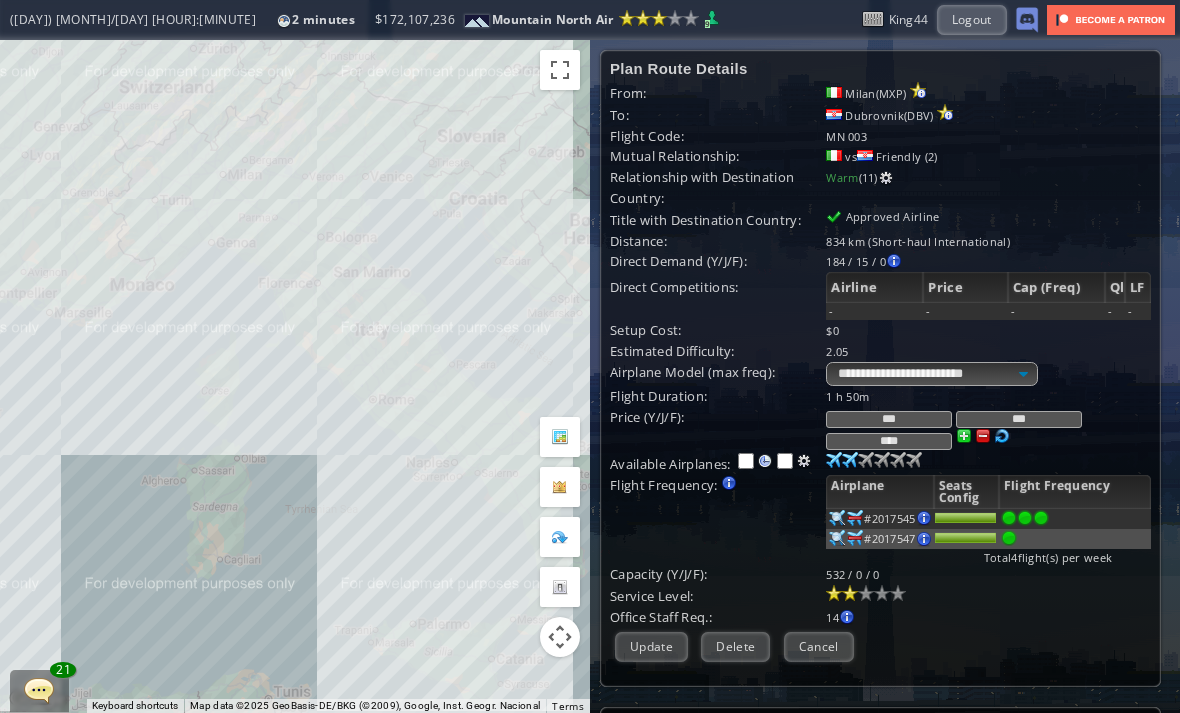 click at bounding box center (834, 460) 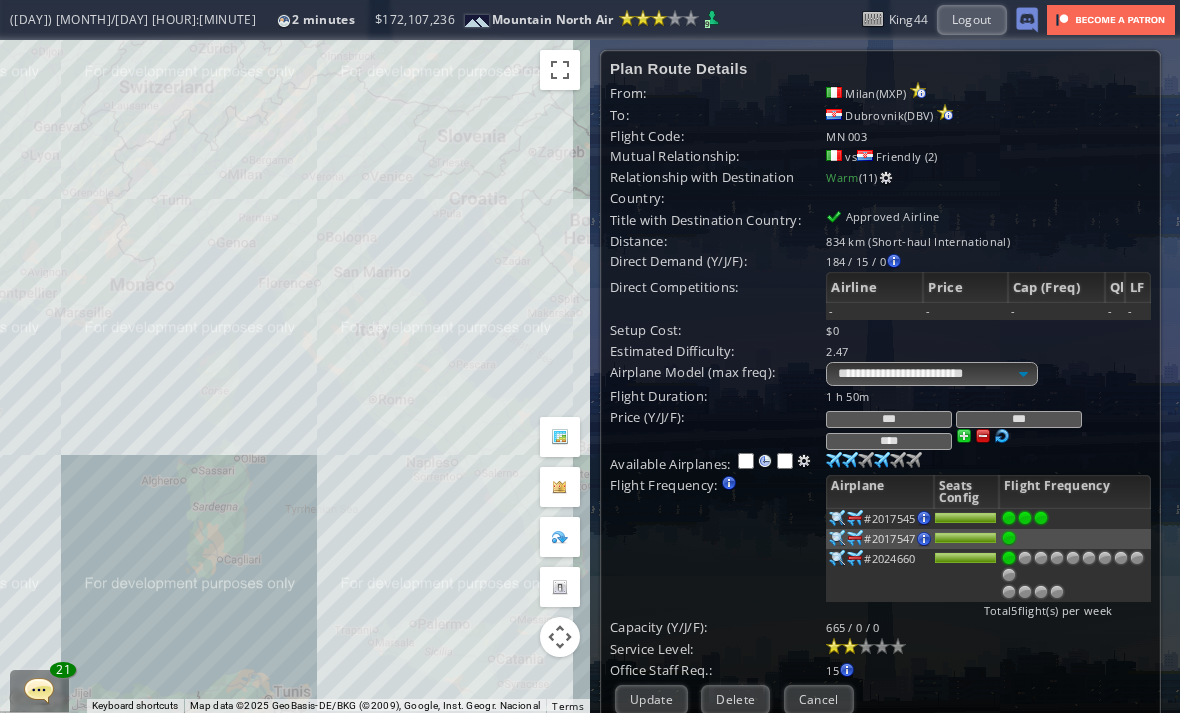 click at bounding box center [834, 460] 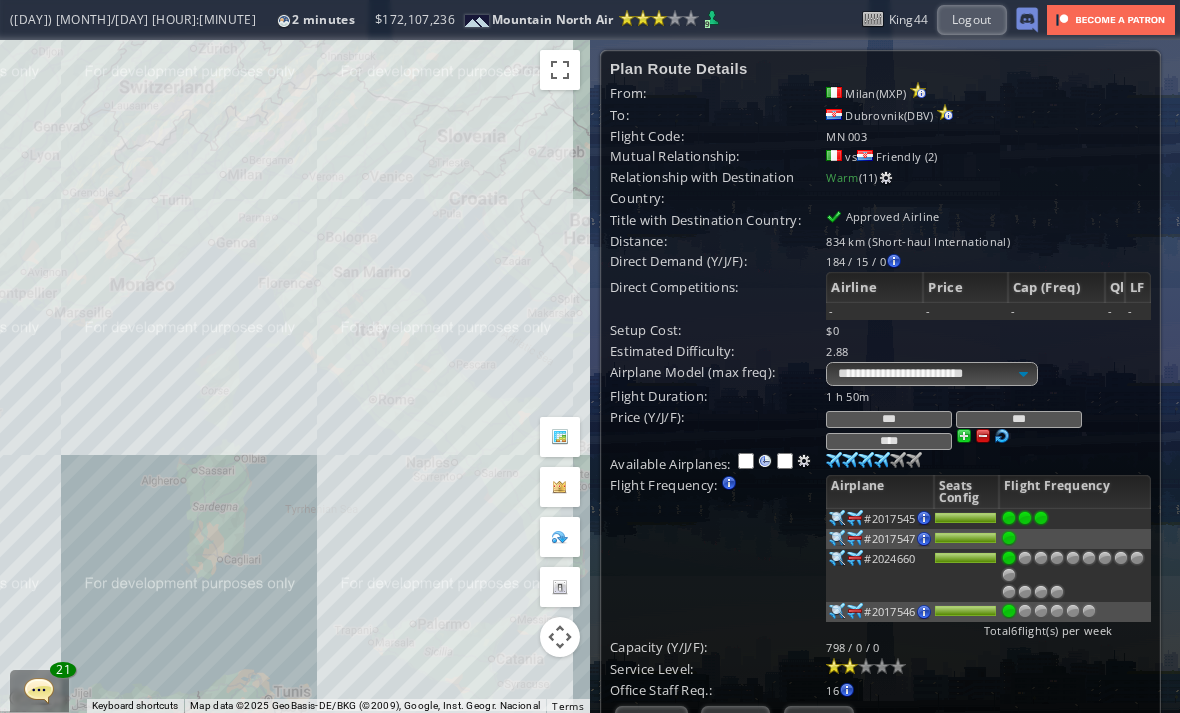 click at bounding box center (834, 460) 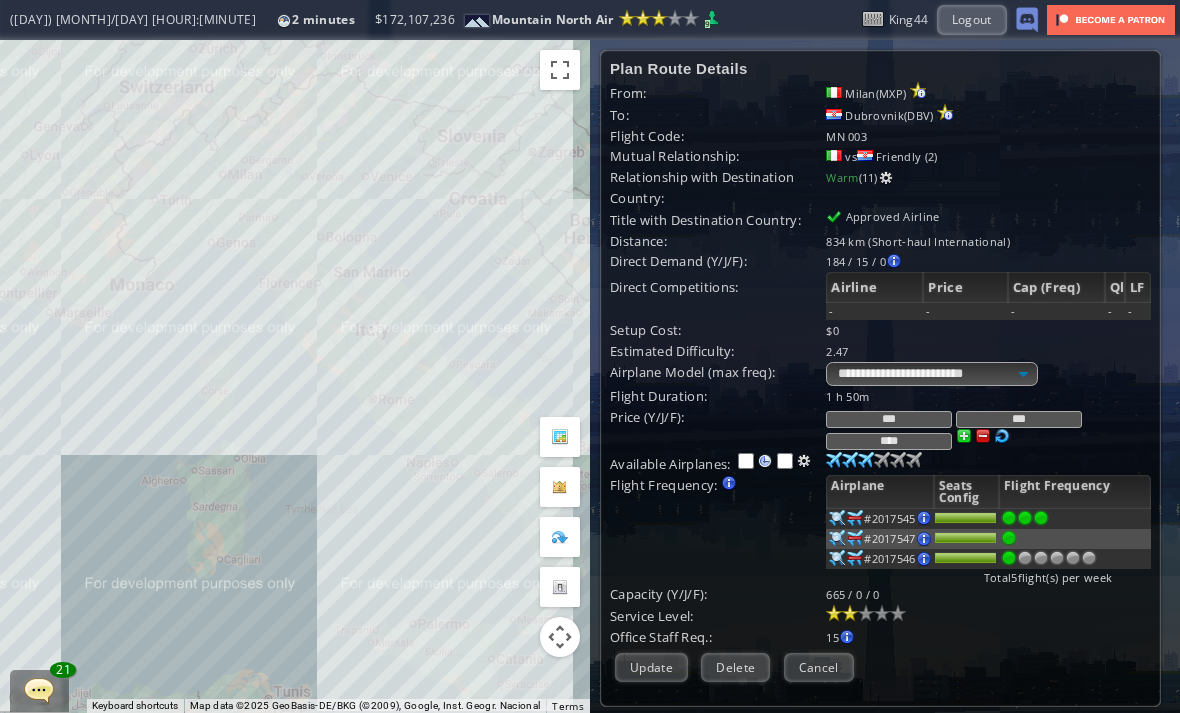 click at bounding box center (834, 460) 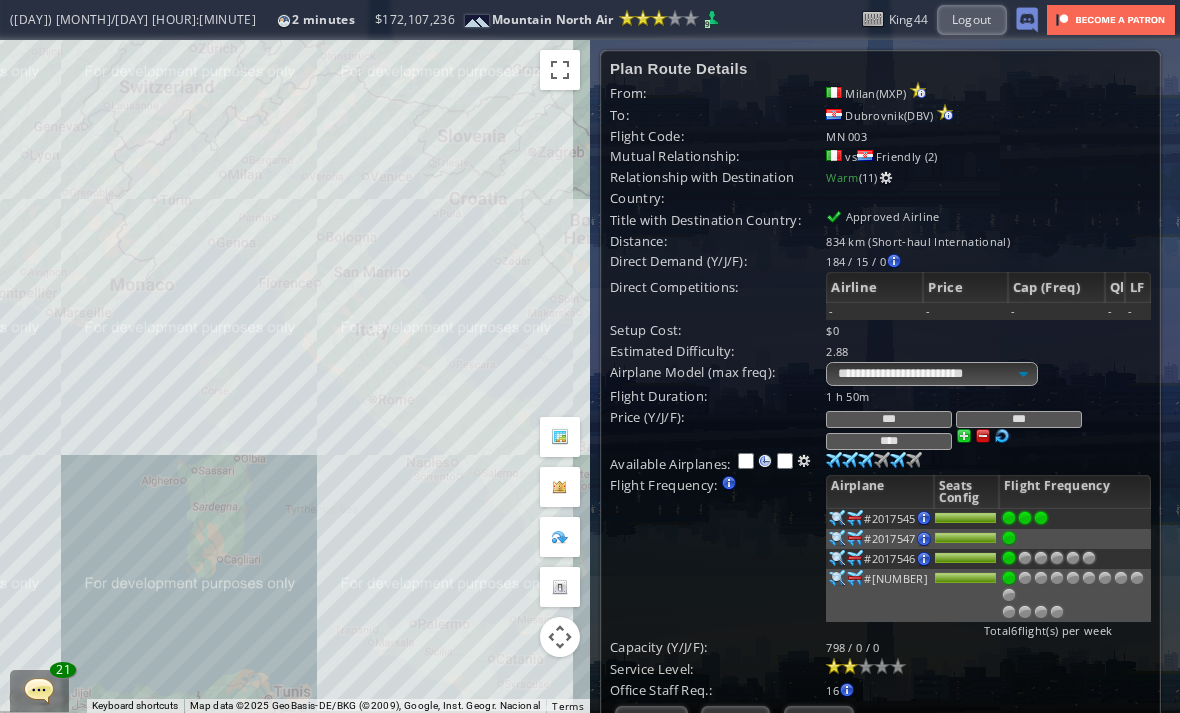 click at bounding box center (834, 460) 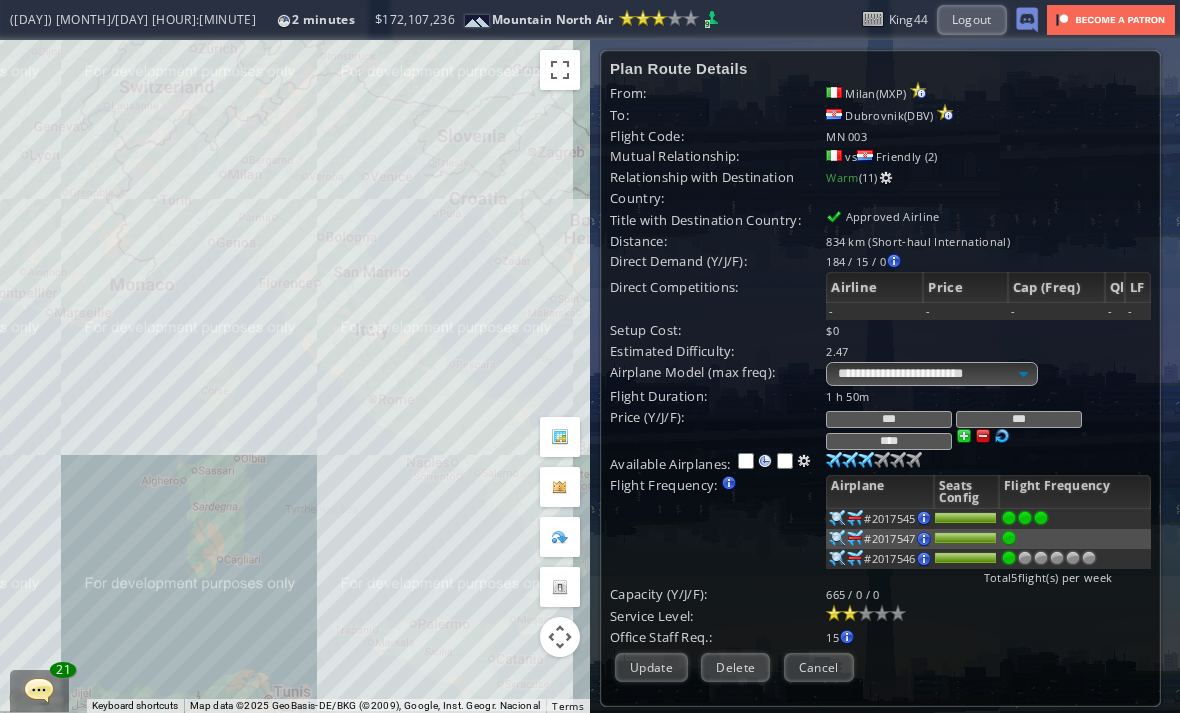 click at bounding box center (1025, 518) 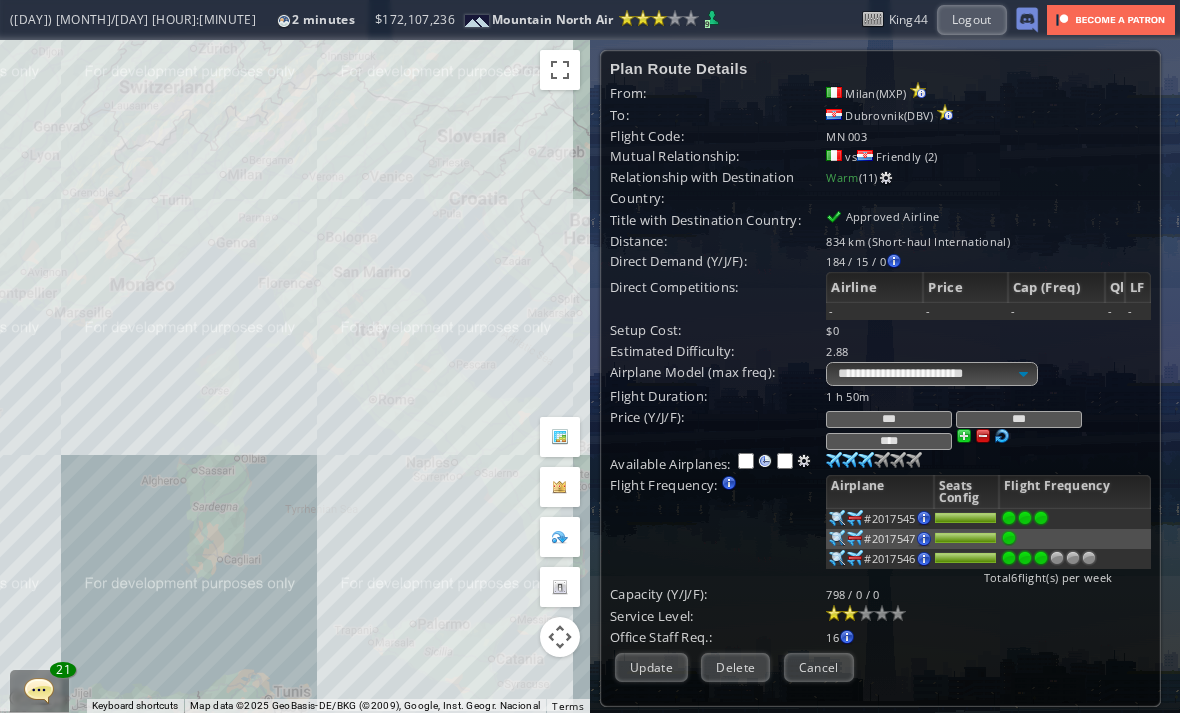 click at bounding box center [1041, 518] 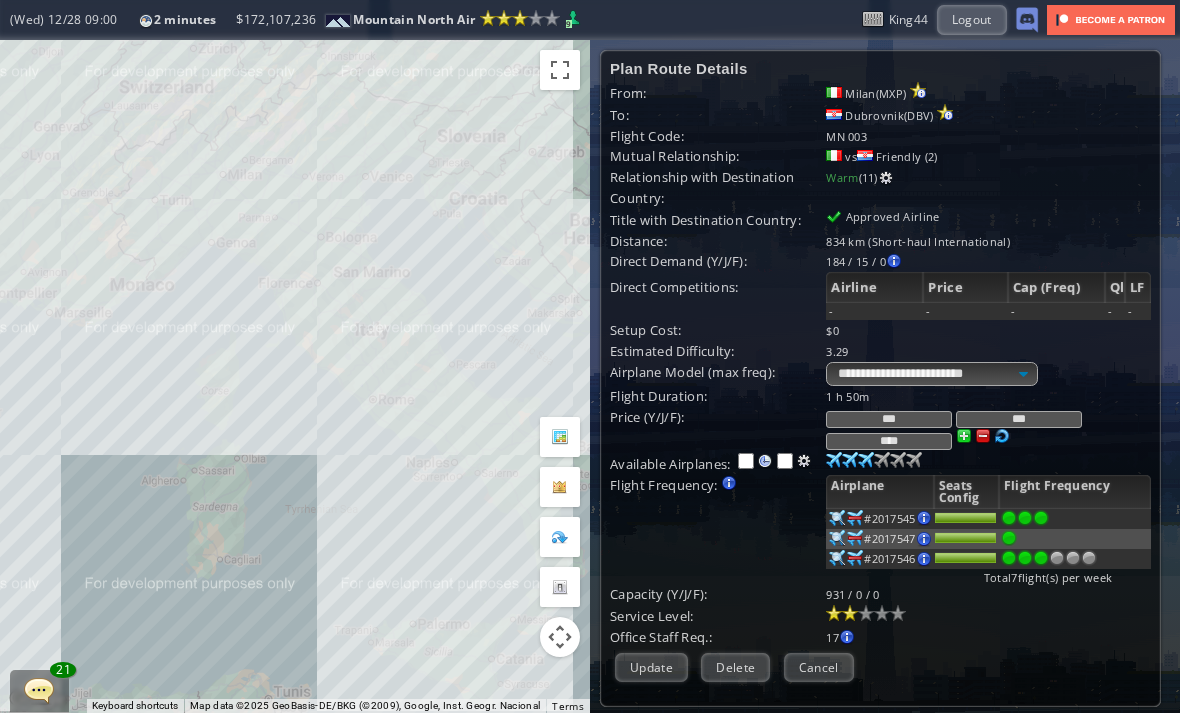 click at bounding box center [1057, 558] 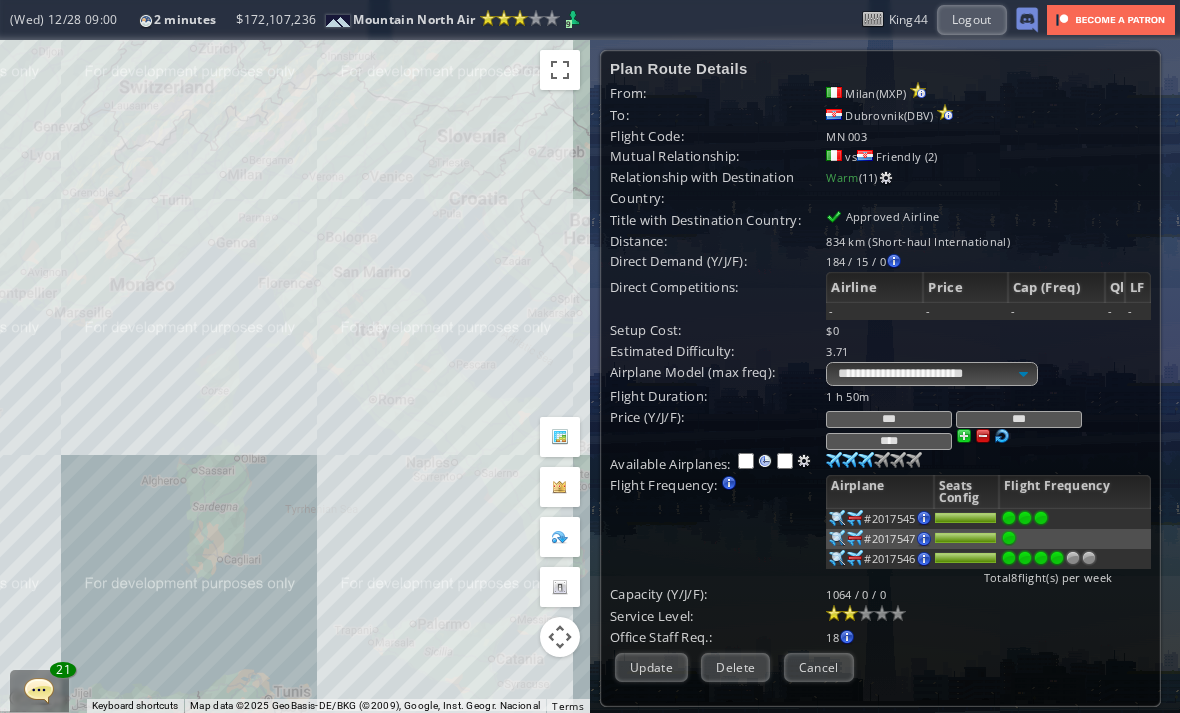 click at bounding box center [1025, 518] 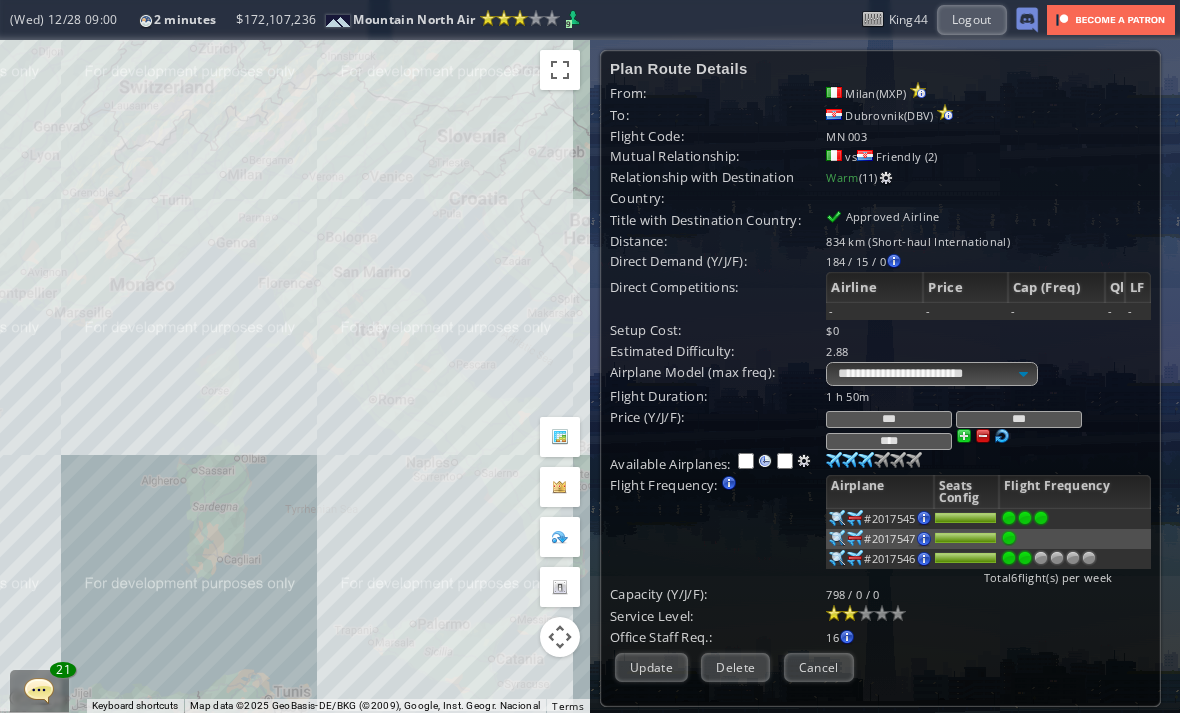 click at bounding box center [1041, 518] 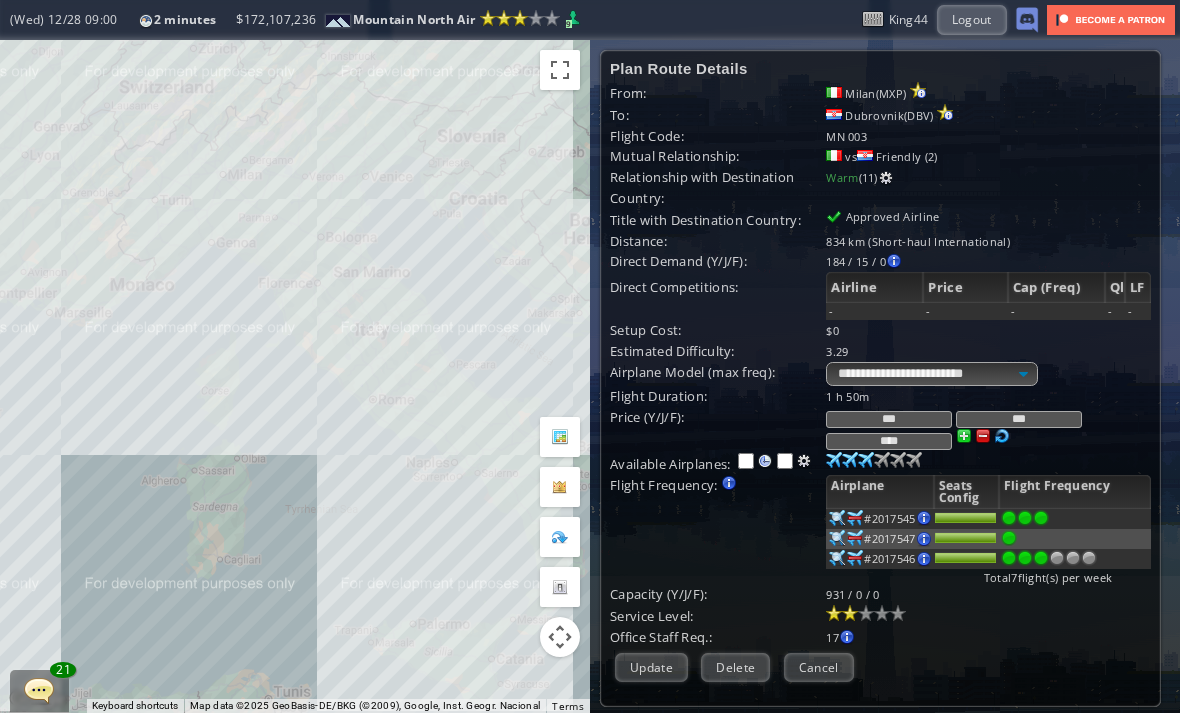 click at bounding box center [1009, 518] 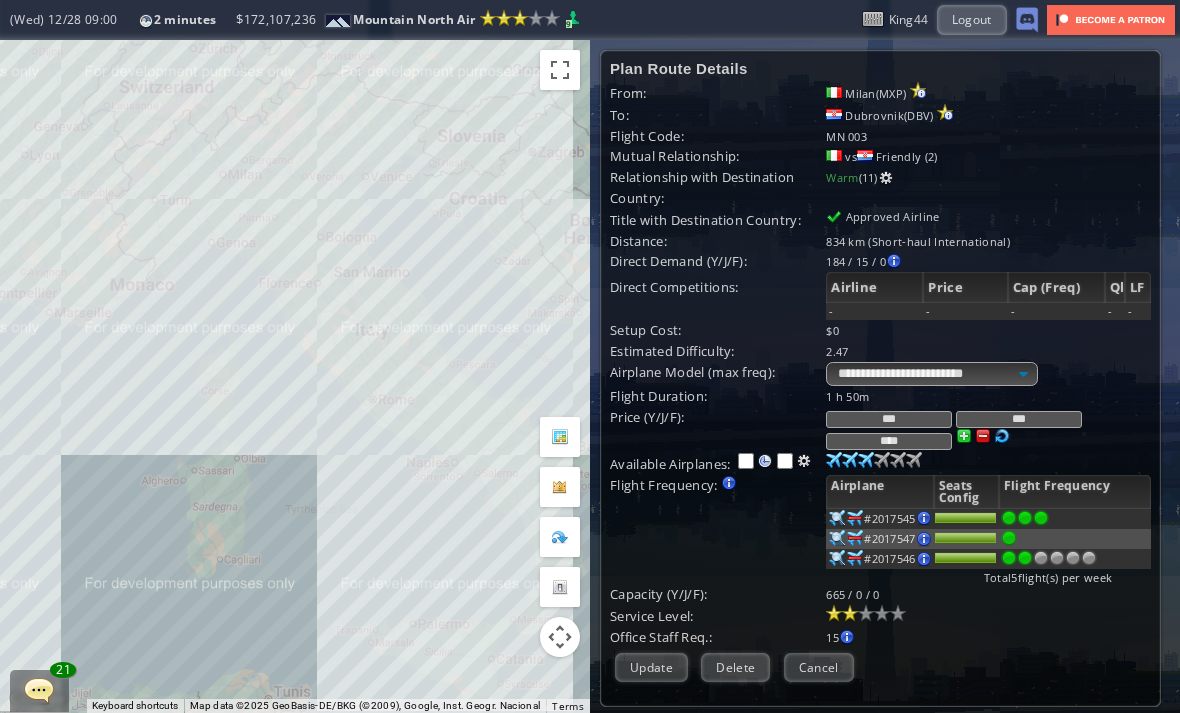 click at bounding box center [1025, 518] 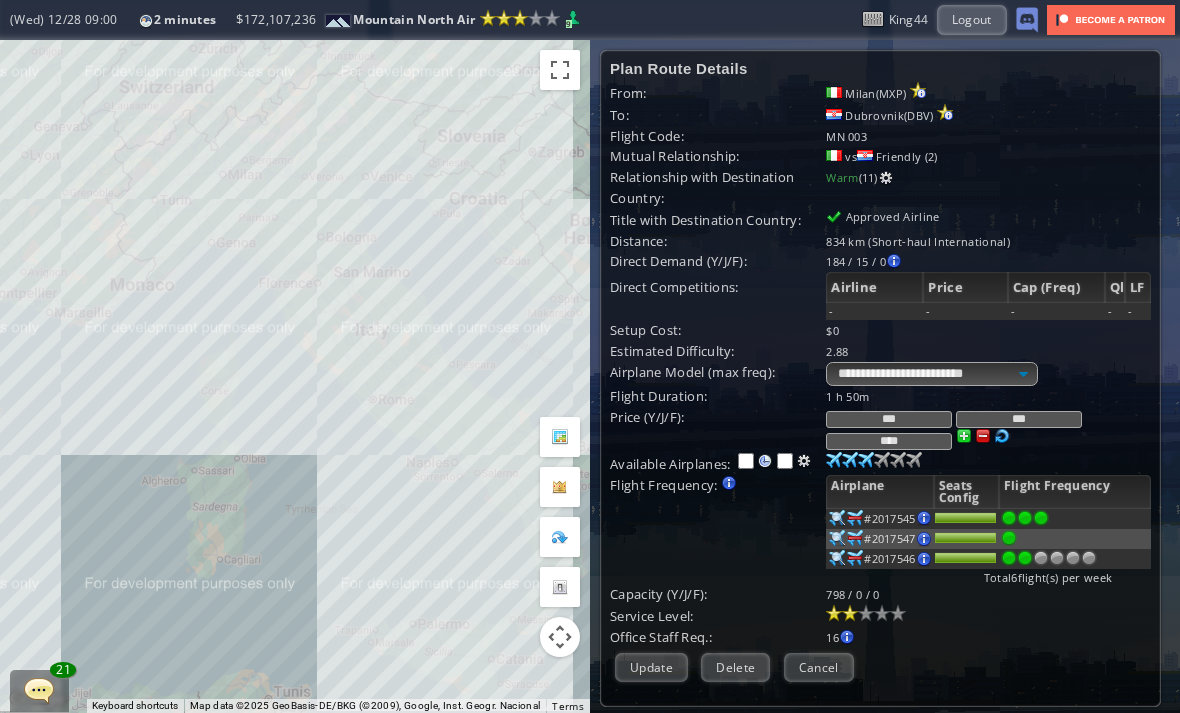 click on "Office Staff Req.:" at bounding box center [718, 396] 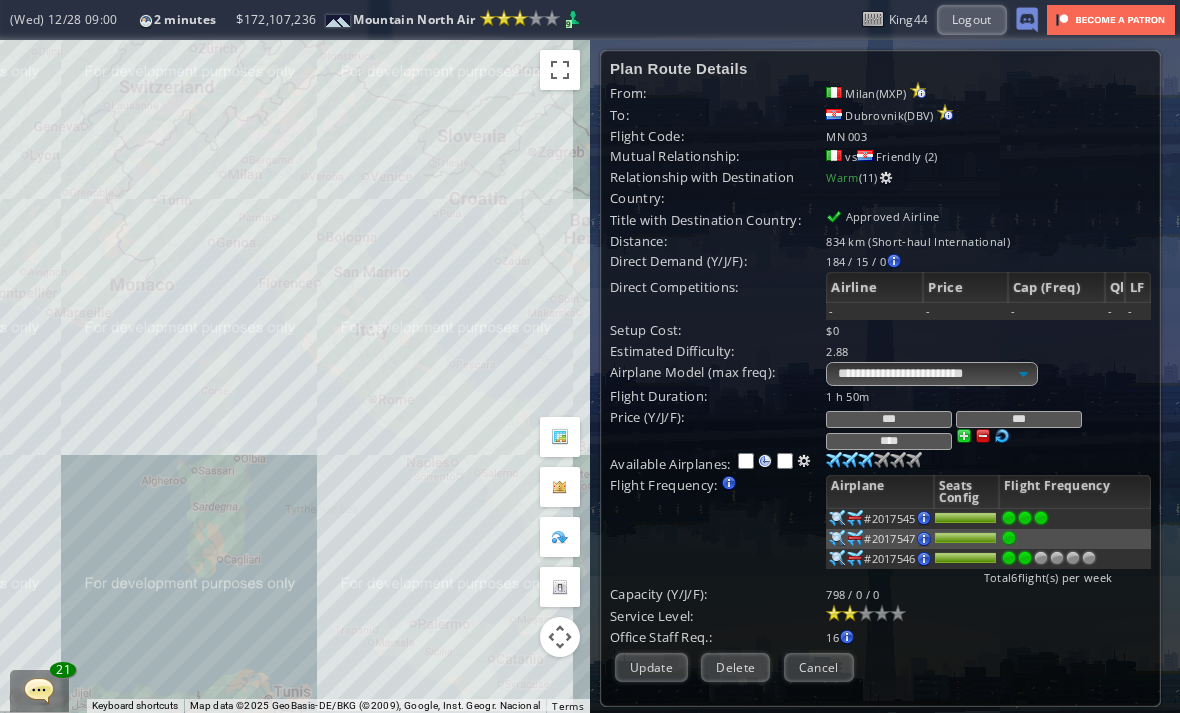 click on "Update" at bounding box center [651, 667] 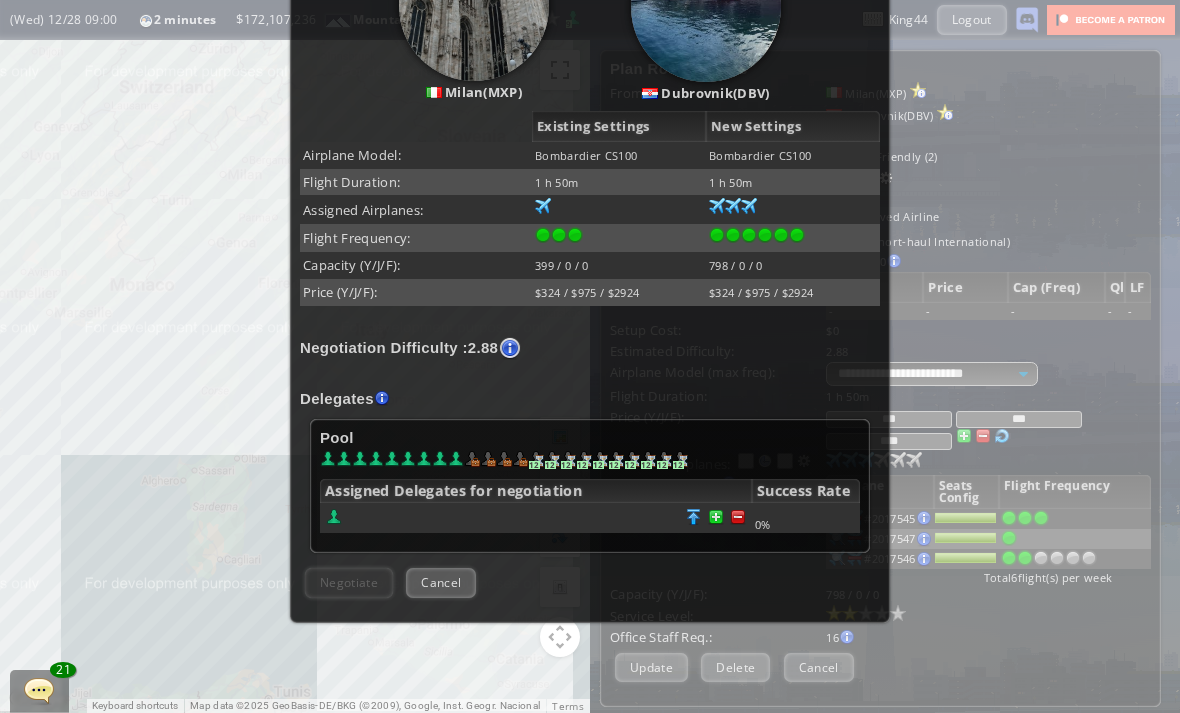 scroll, scrollTop: 284, scrollLeft: 0, axis: vertical 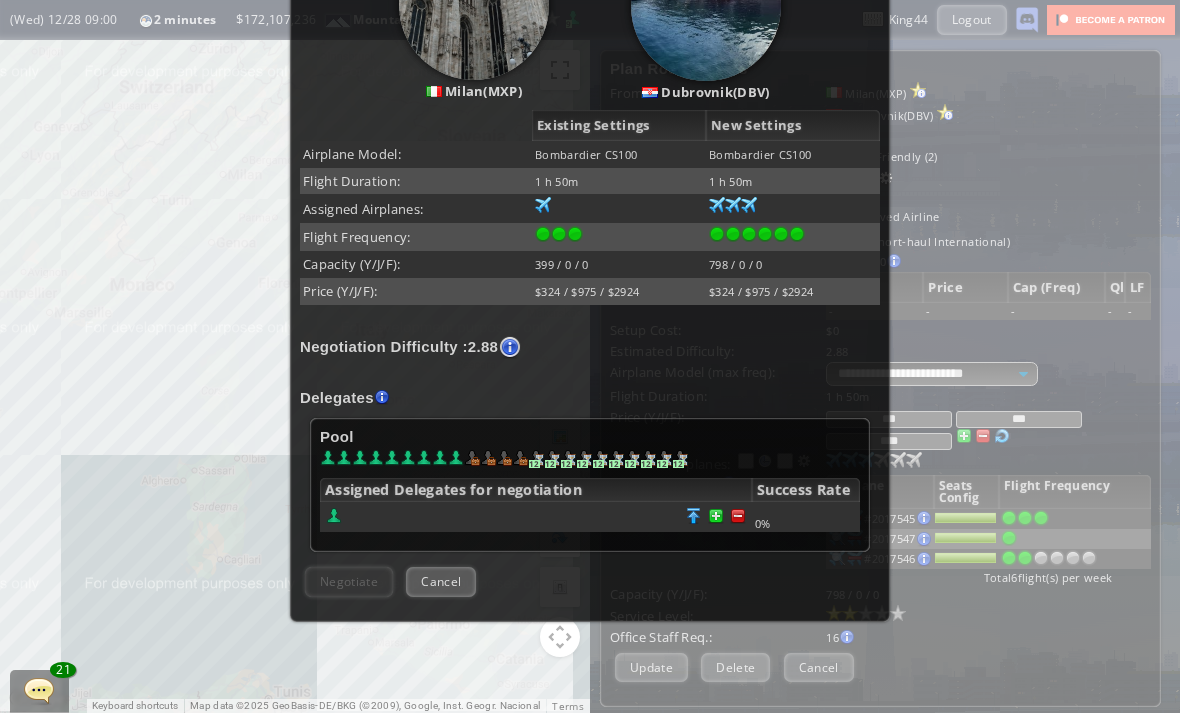 click at bounding box center (738, 516) 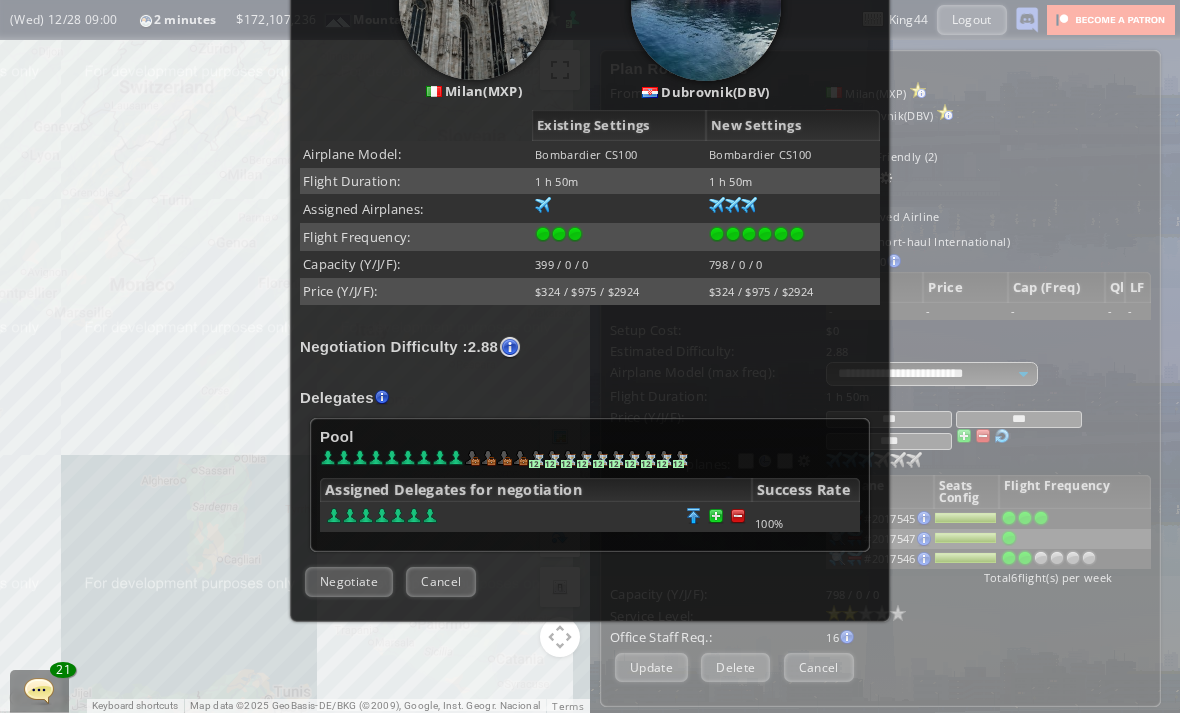 click on "Negotiate" at bounding box center [349, 581] 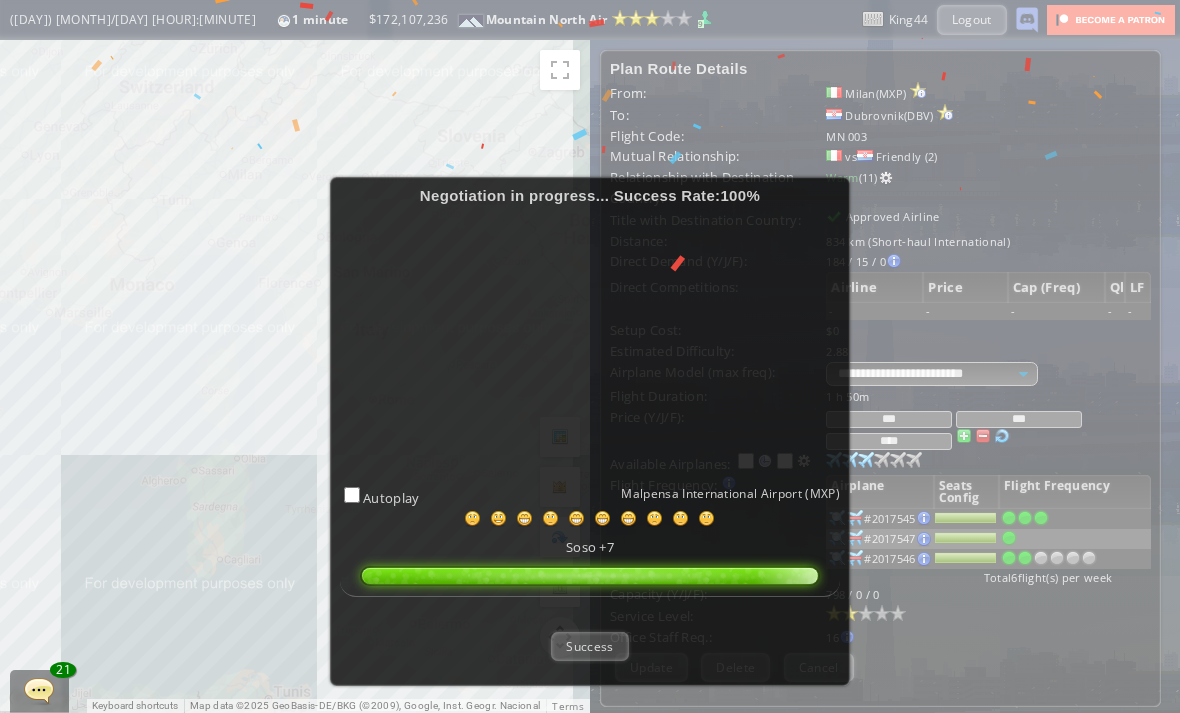 click on "Success" at bounding box center (589, 646) 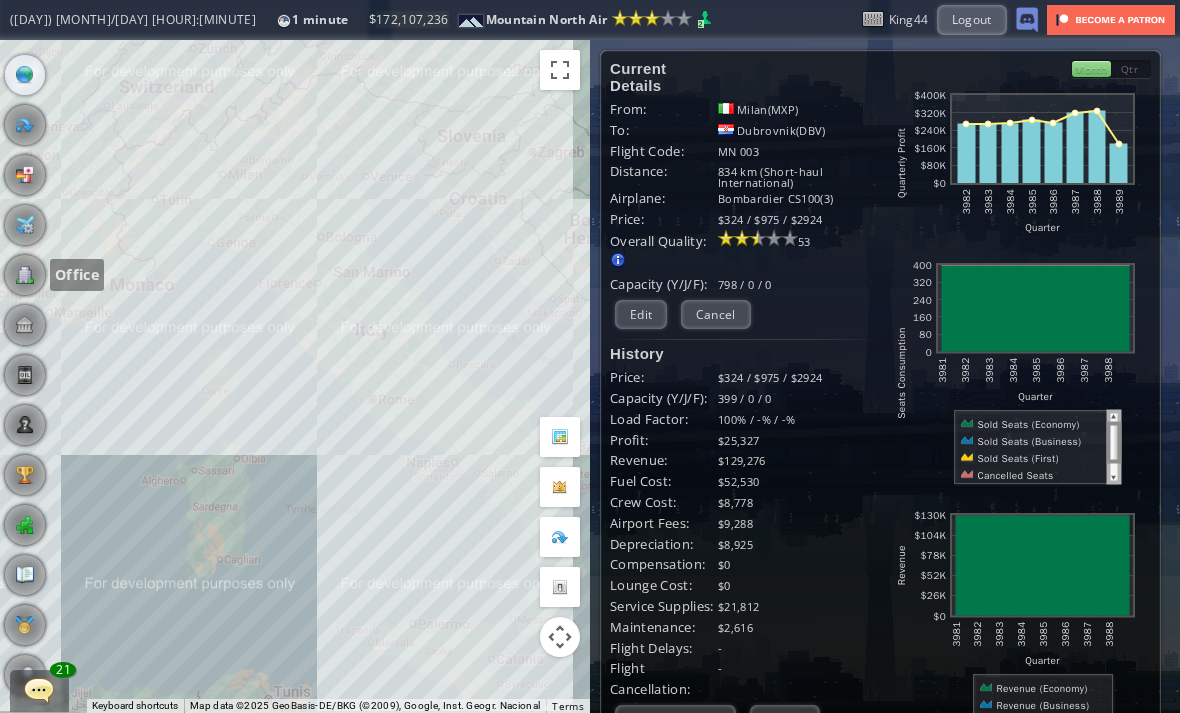click at bounding box center [25, 275] 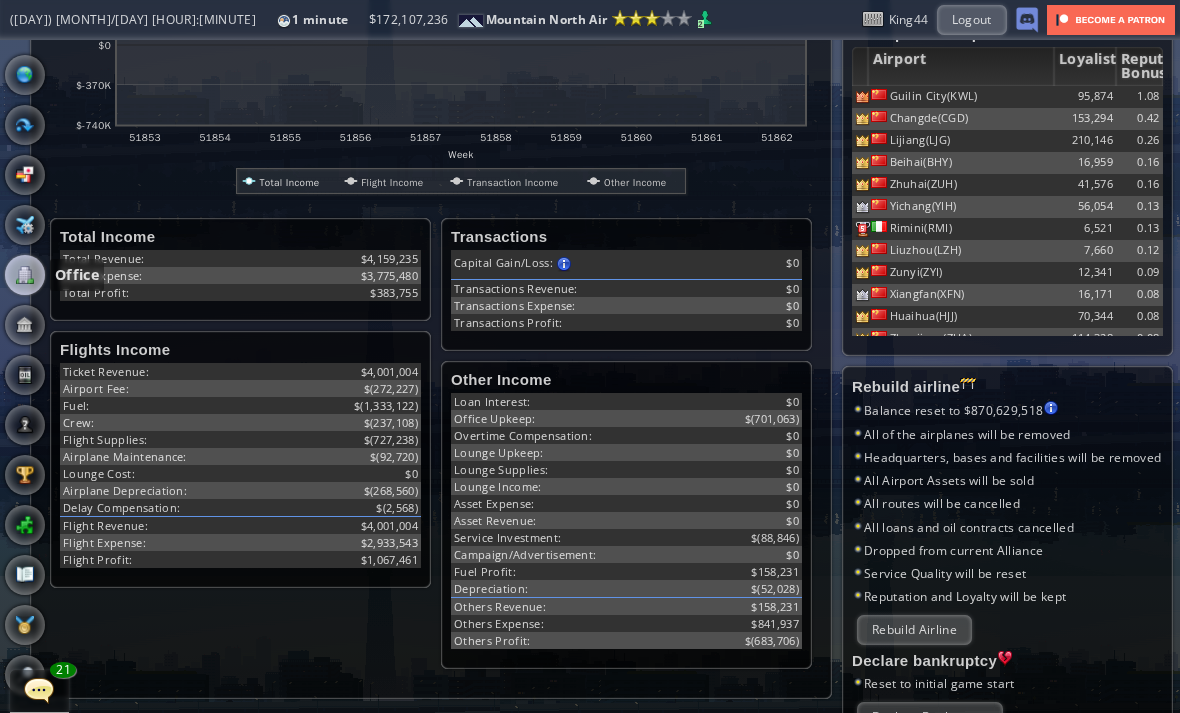 scroll, scrollTop: 712, scrollLeft: 0, axis: vertical 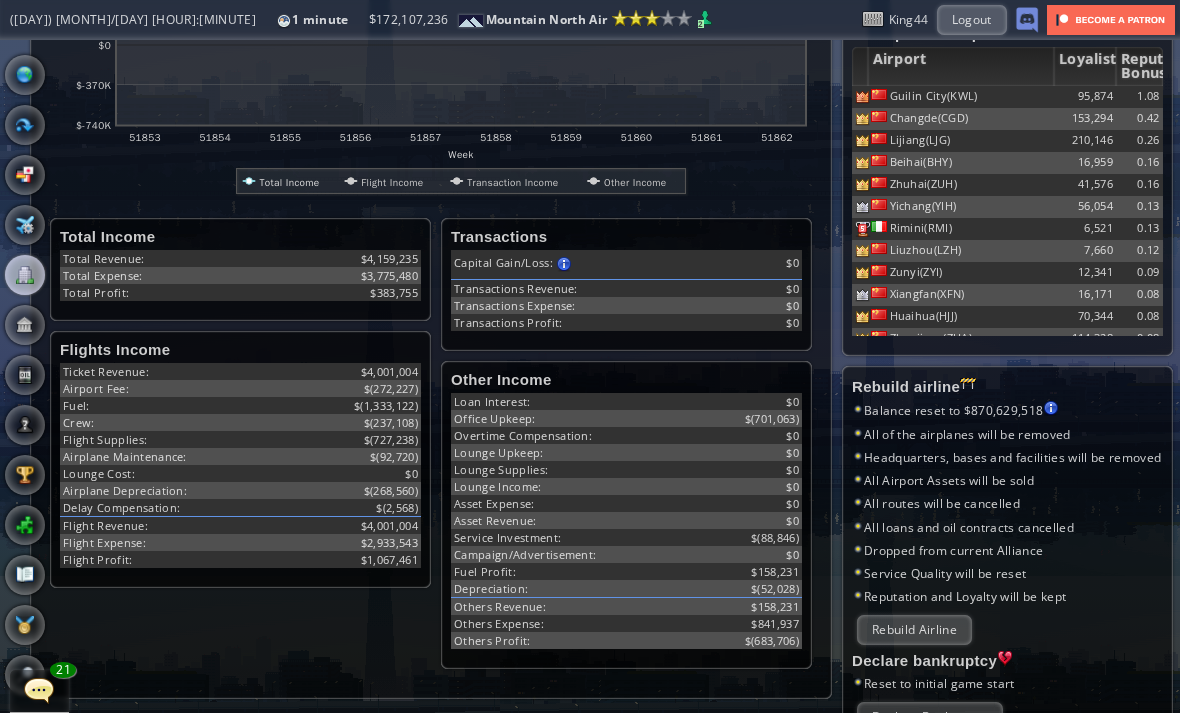 click at bounding box center (7, 356) 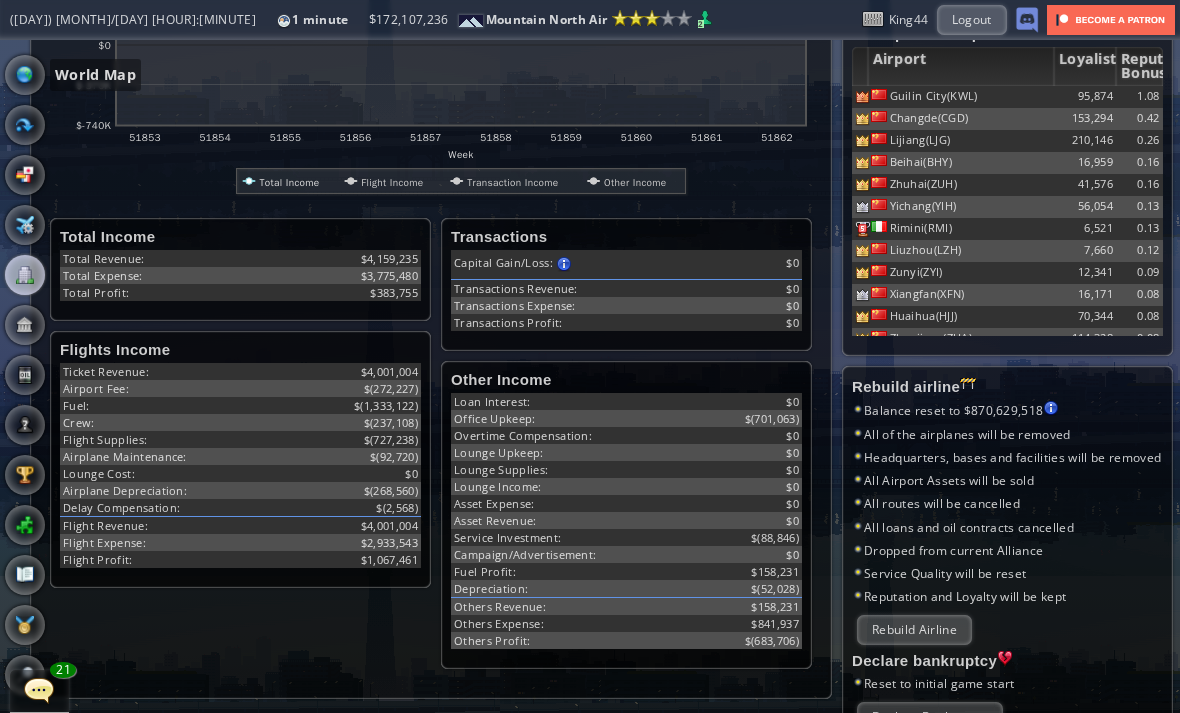click at bounding box center [25, 75] 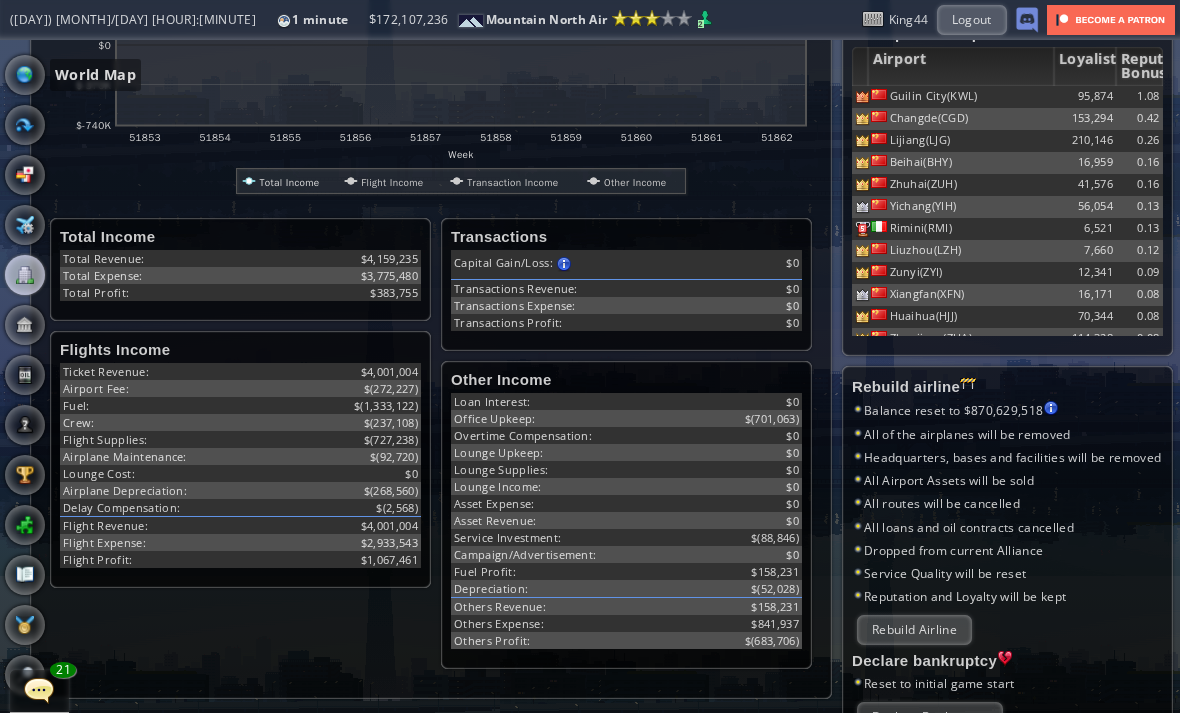 scroll, scrollTop: 250, scrollLeft: 0, axis: vertical 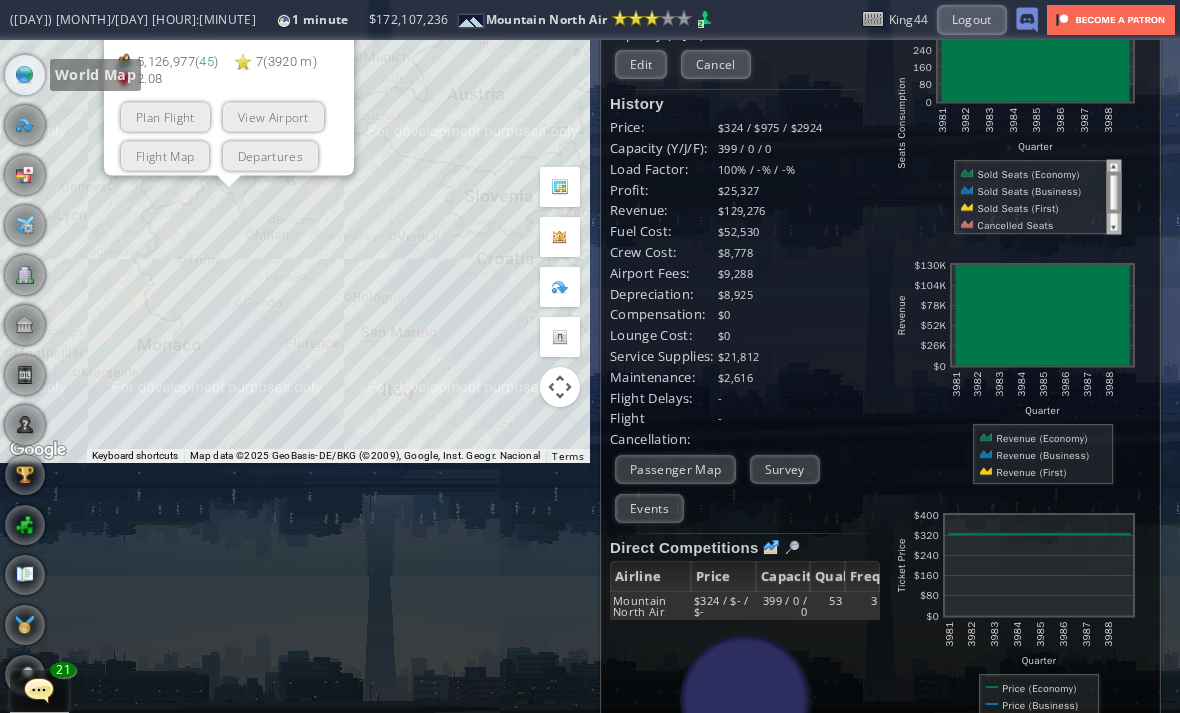 click on "View Airport" at bounding box center (273, 116) 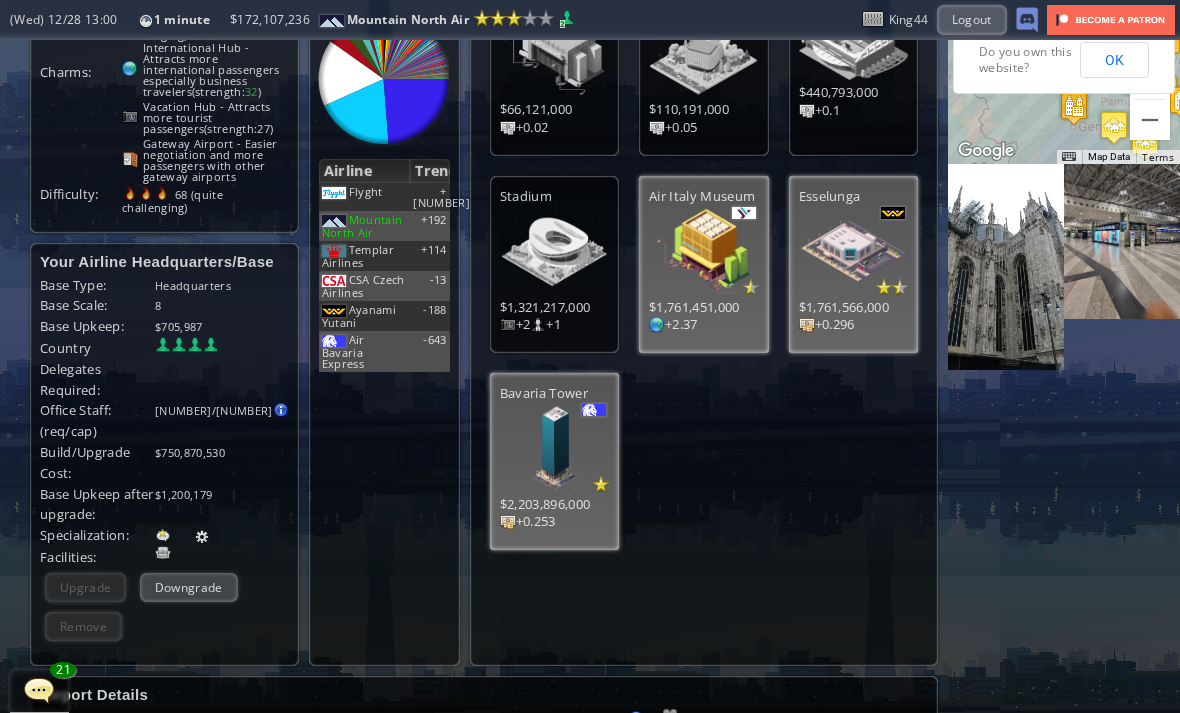 scroll, scrollTop: 107, scrollLeft: 0, axis: vertical 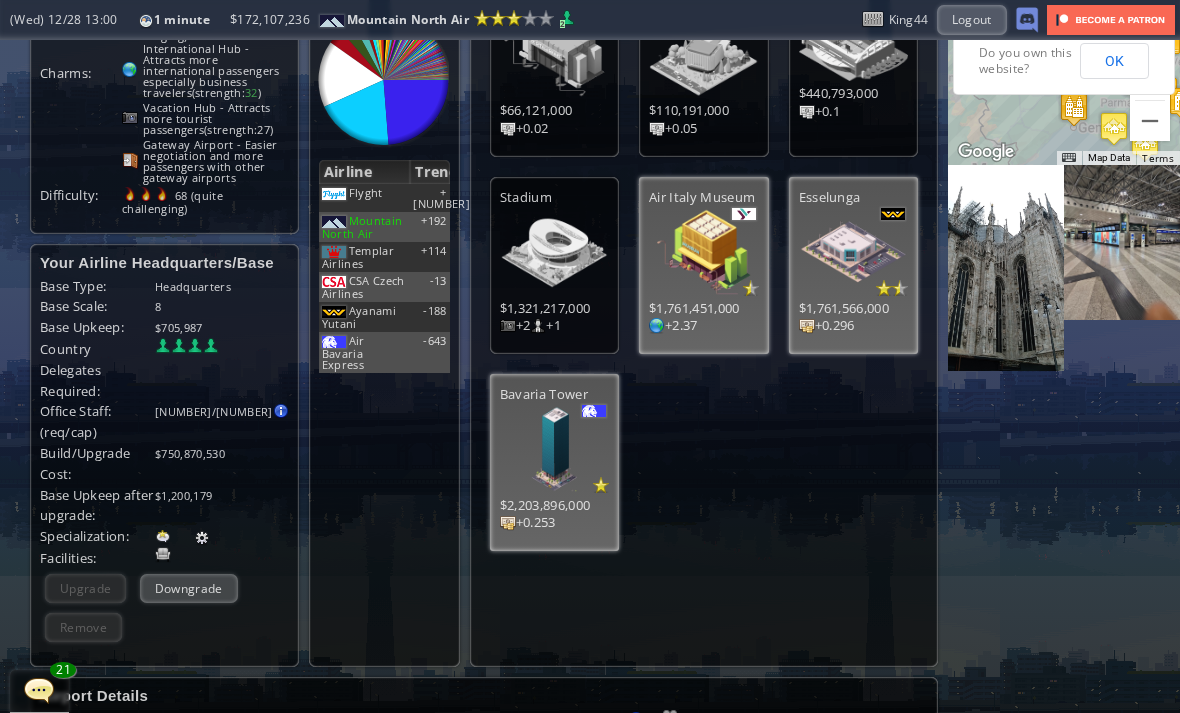 click on "OK" at bounding box center (1114, 61) 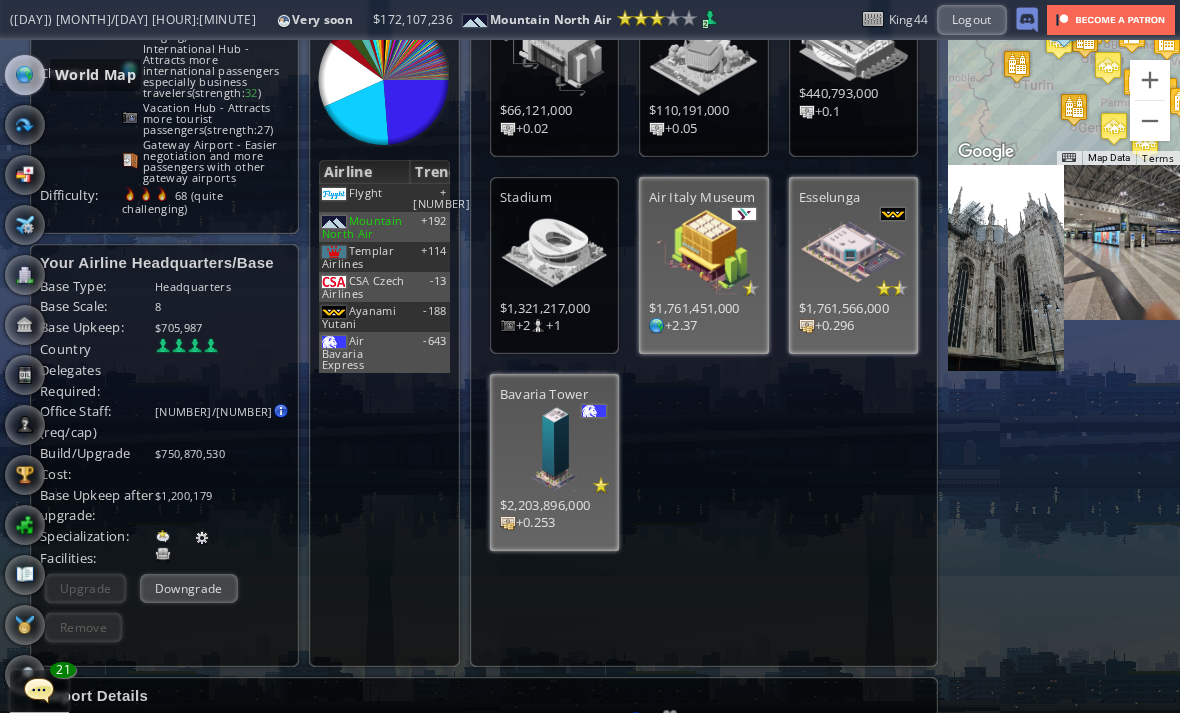 click at bounding box center (25, 75) 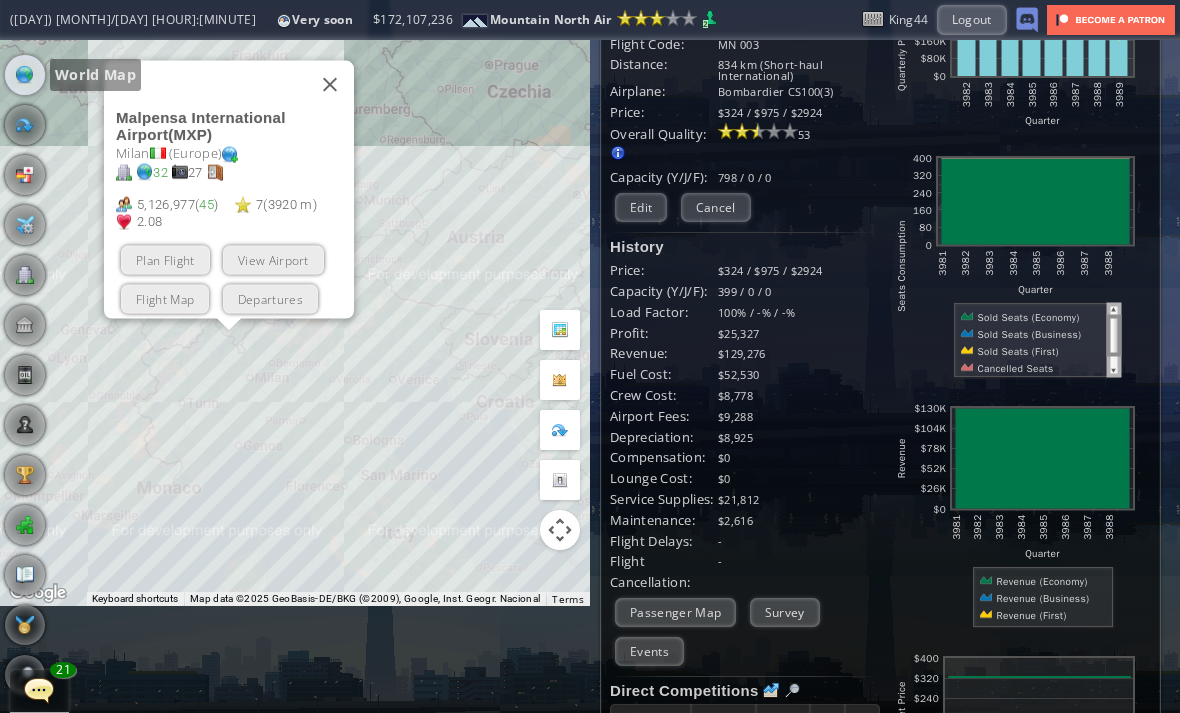 click on "View Airport" at bounding box center [273, 259] 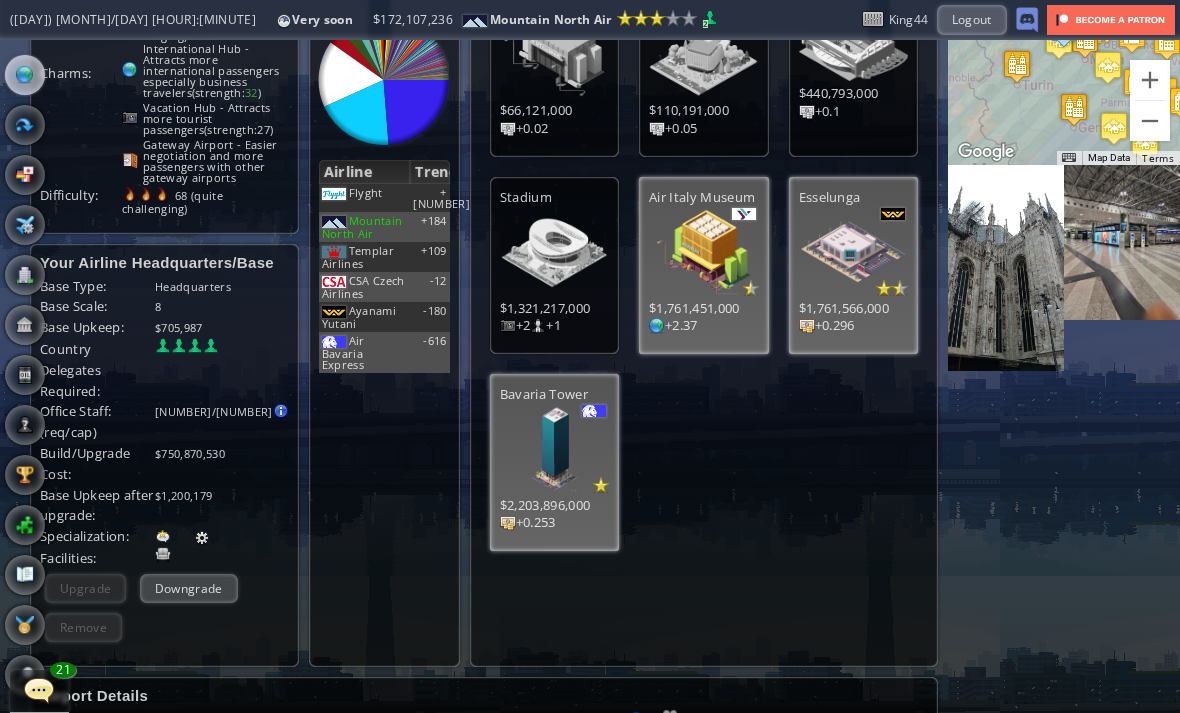 click at bounding box center (7, 356) 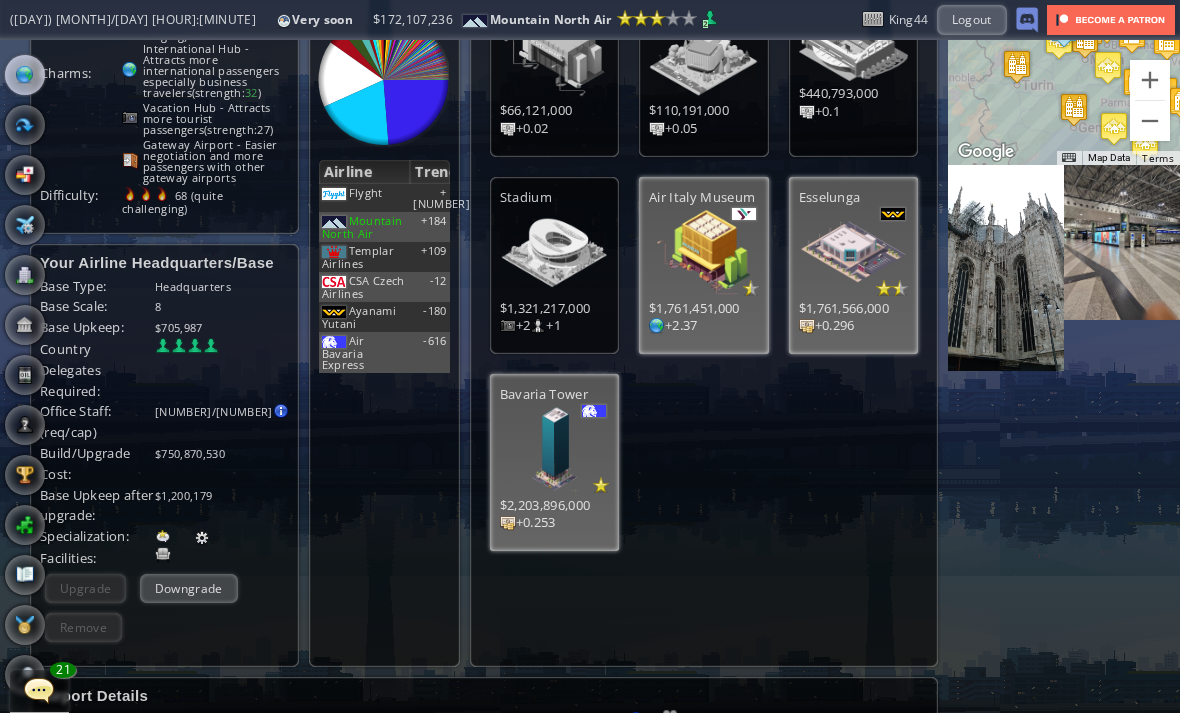 click at bounding box center (39, 690) 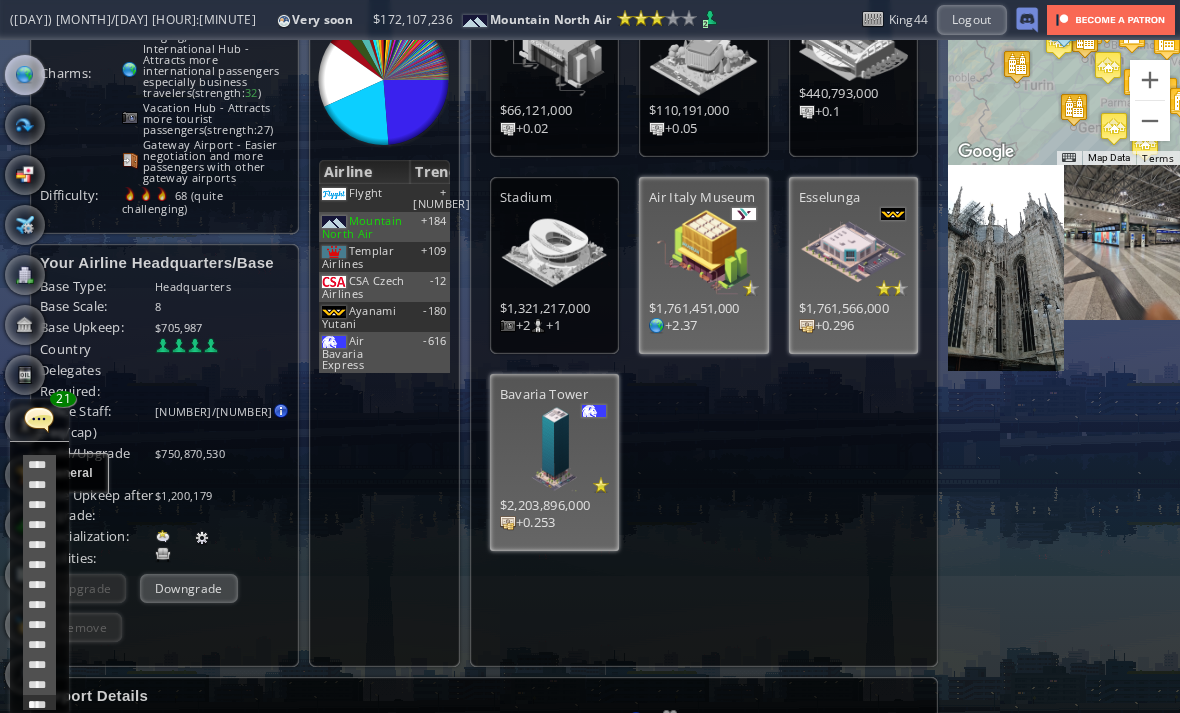 scroll, scrollTop: 618, scrollLeft: 0, axis: vertical 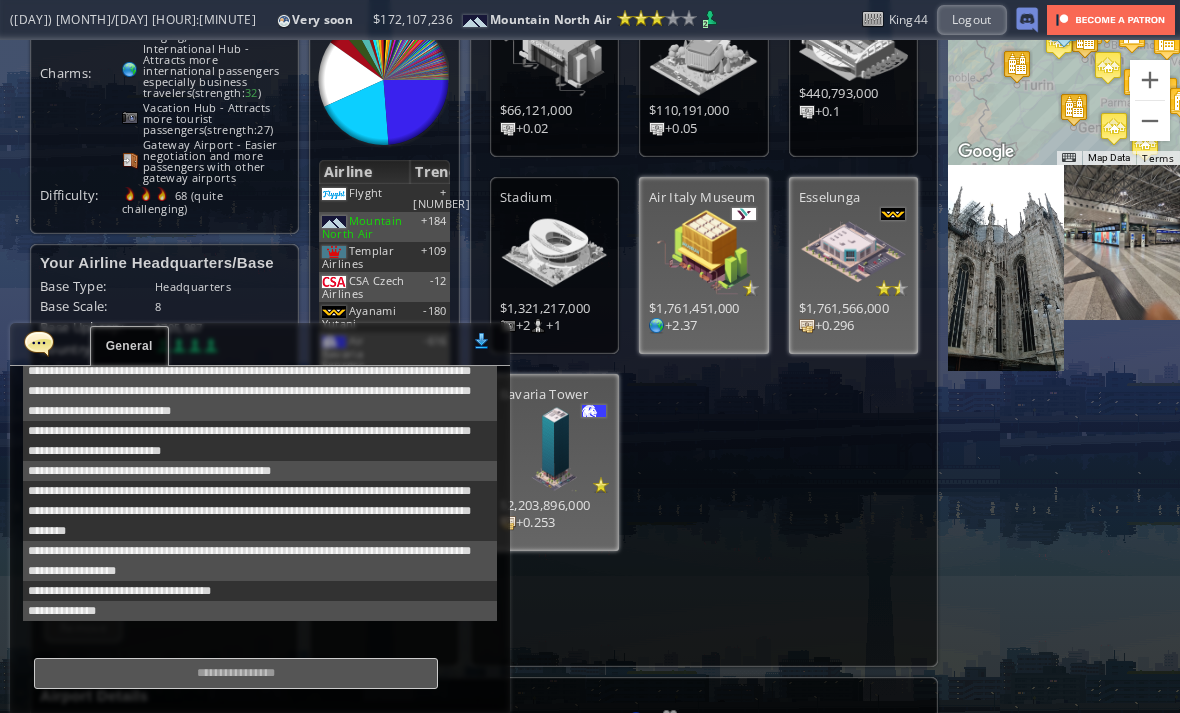 click at bounding box center (39, 343) 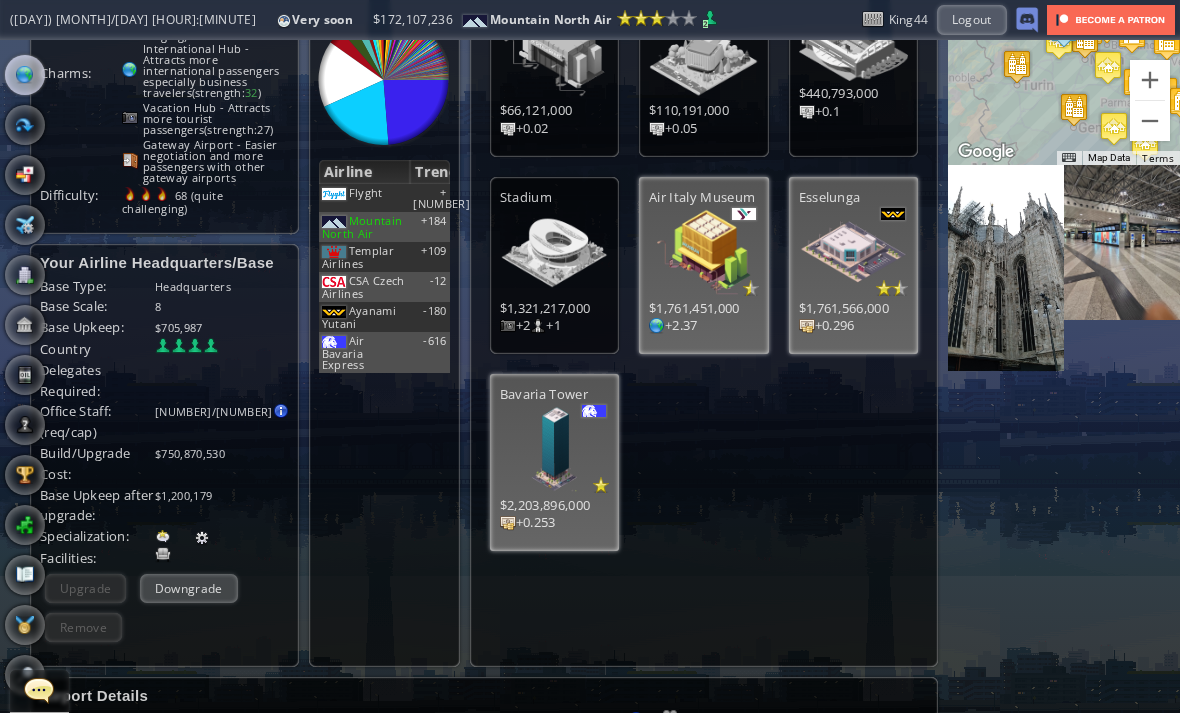 click at bounding box center (7, 356) 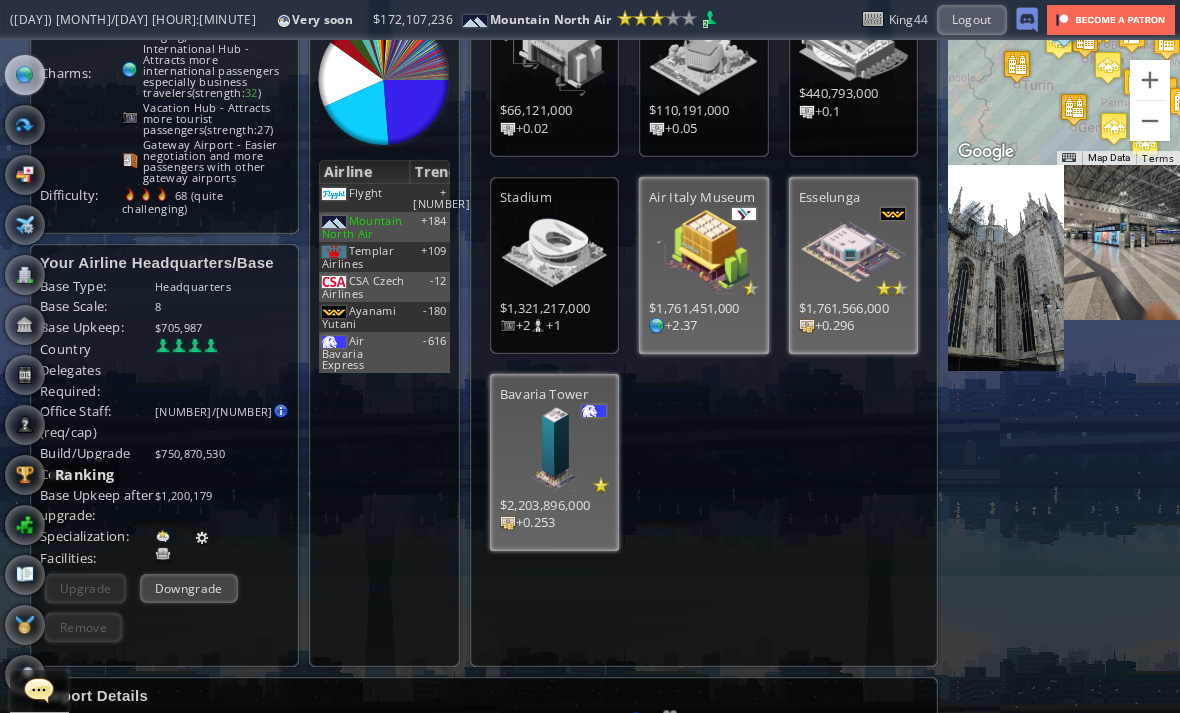 click at bounding box center [25, 475] 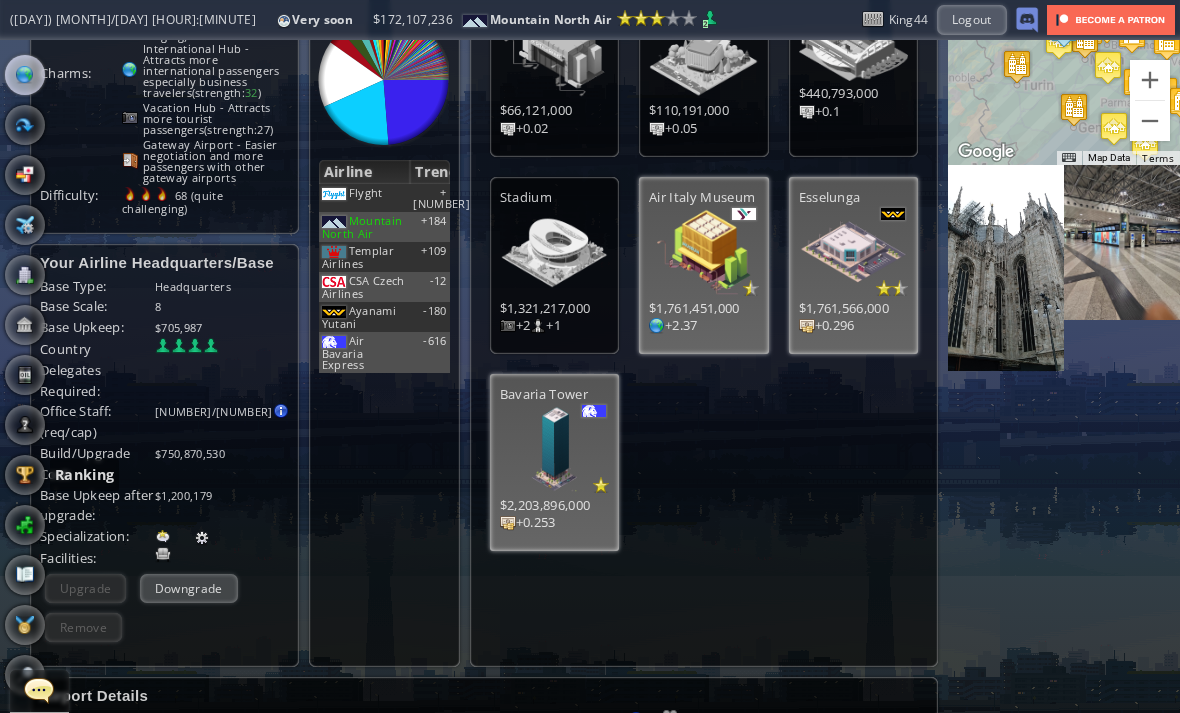 scroll, scrollTop: 0, scrollLeft: 0, axis: both 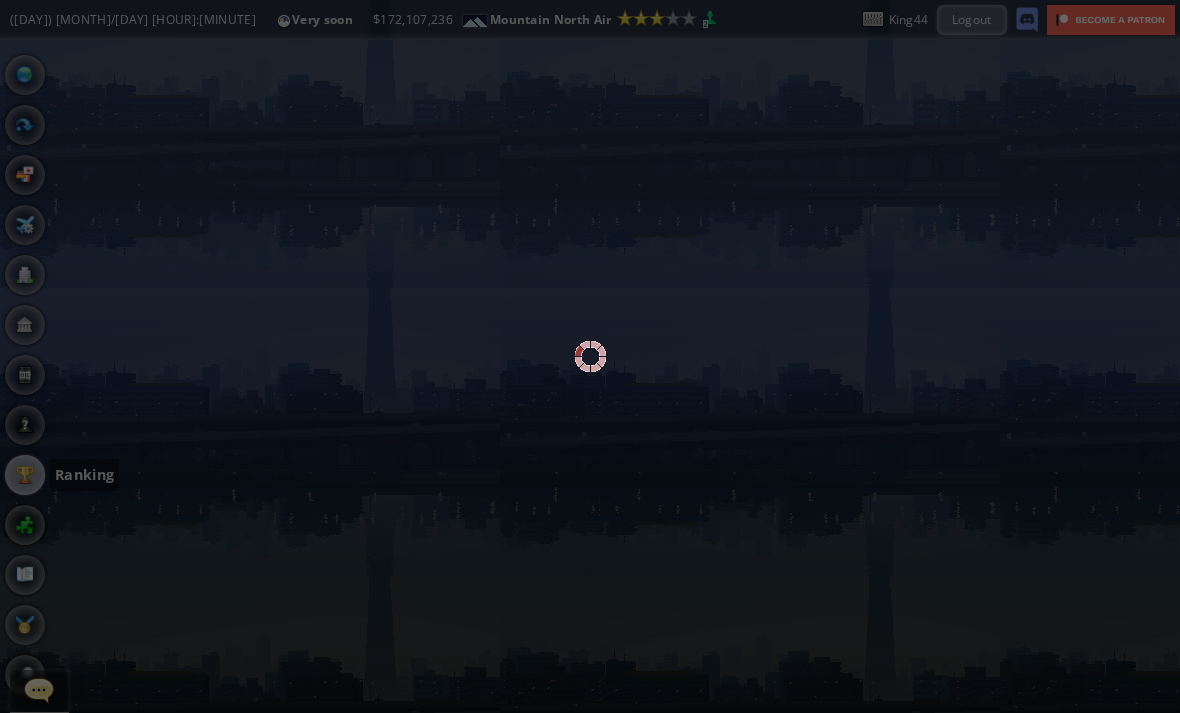 click at bounding box center [590, 356] 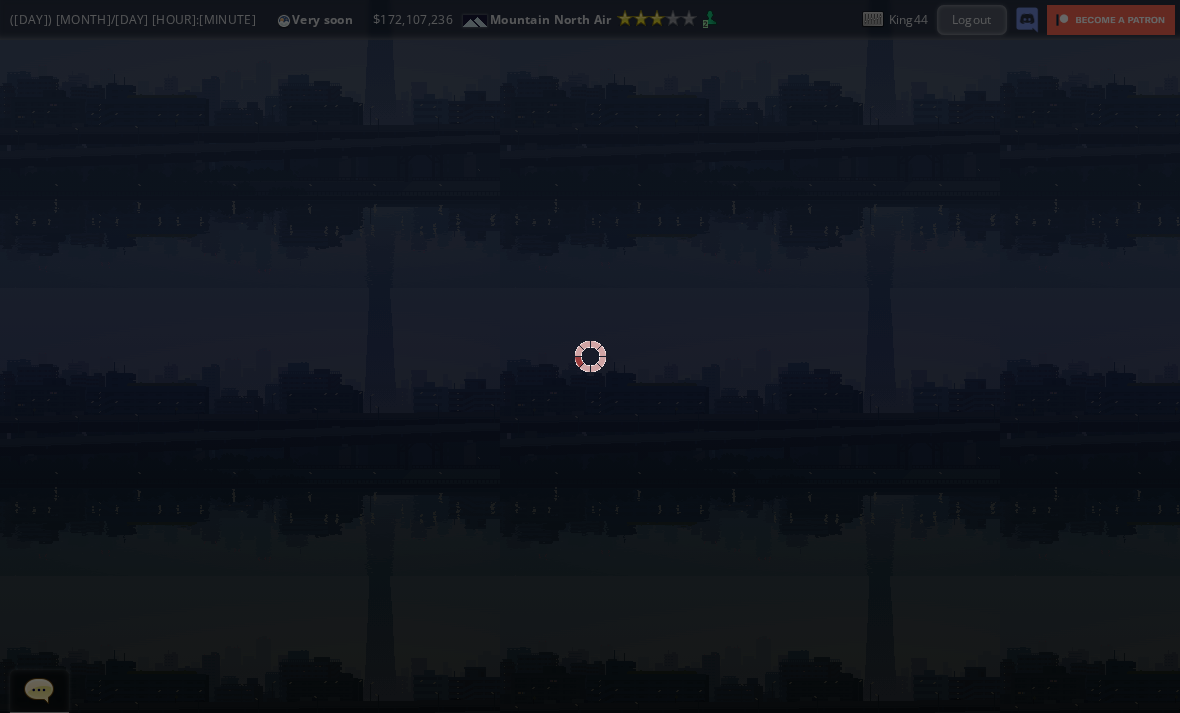 click at bounding box center (590, 356) 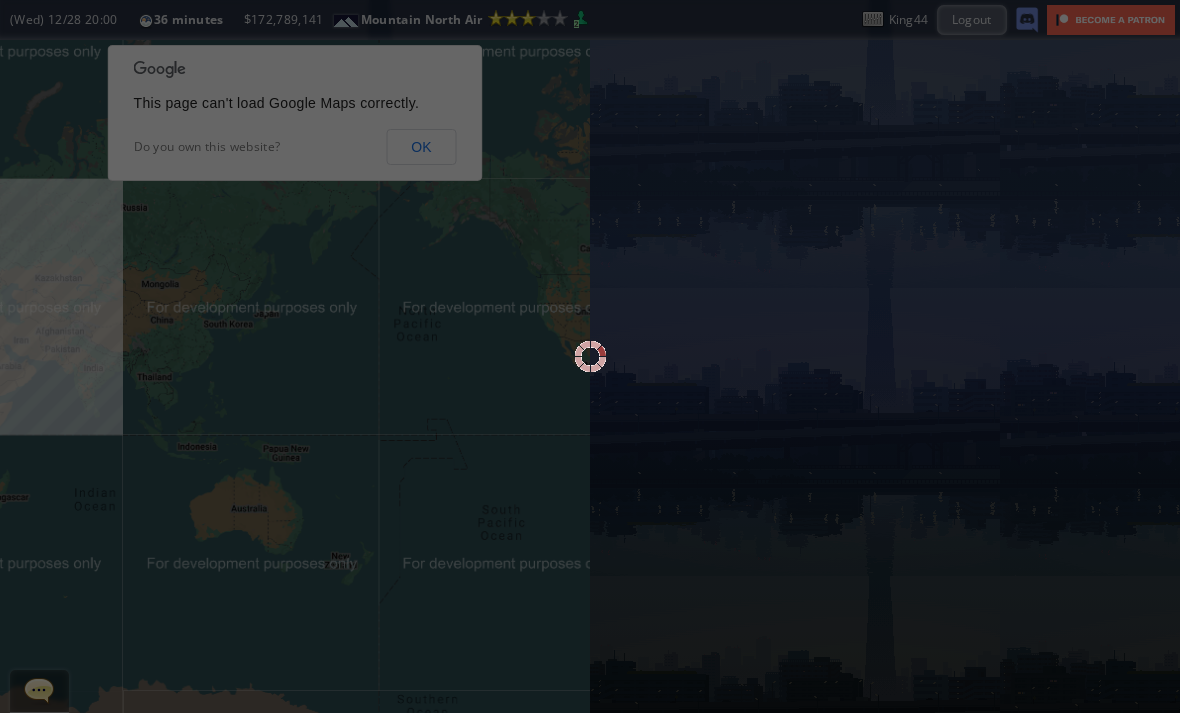 scroll, scrollTop: 0, scrollLeft: 0, axis: both 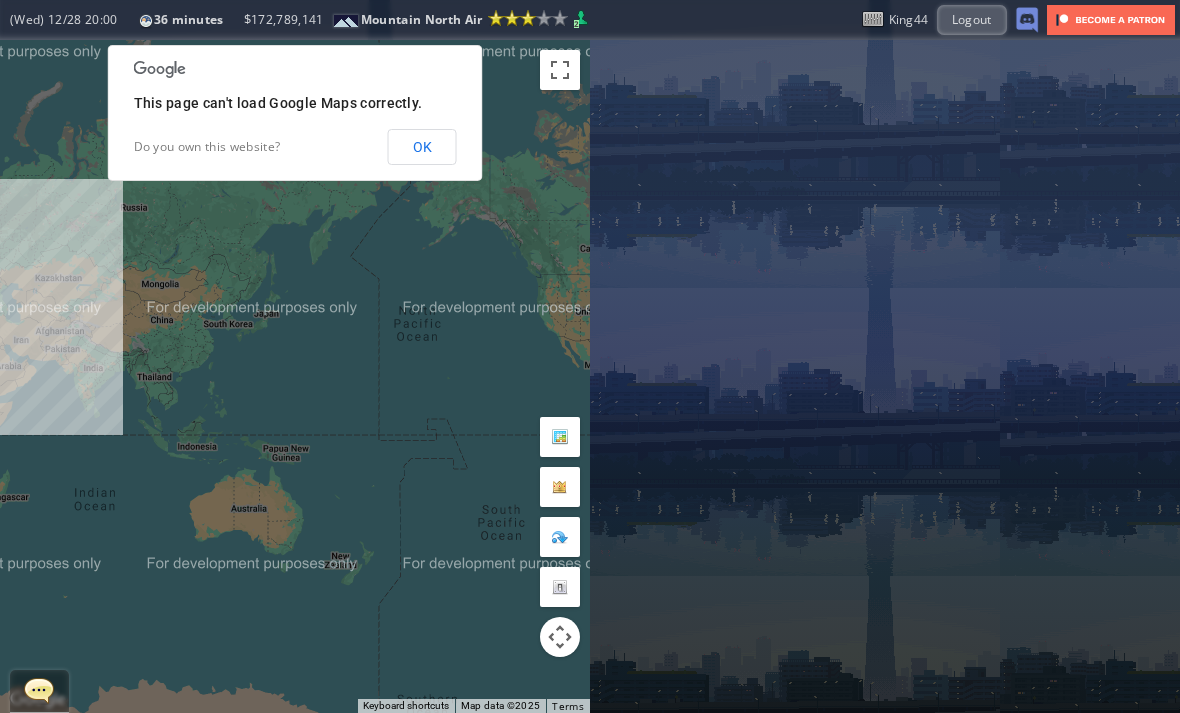 click on "Logout" at bounding box center [972, 19] 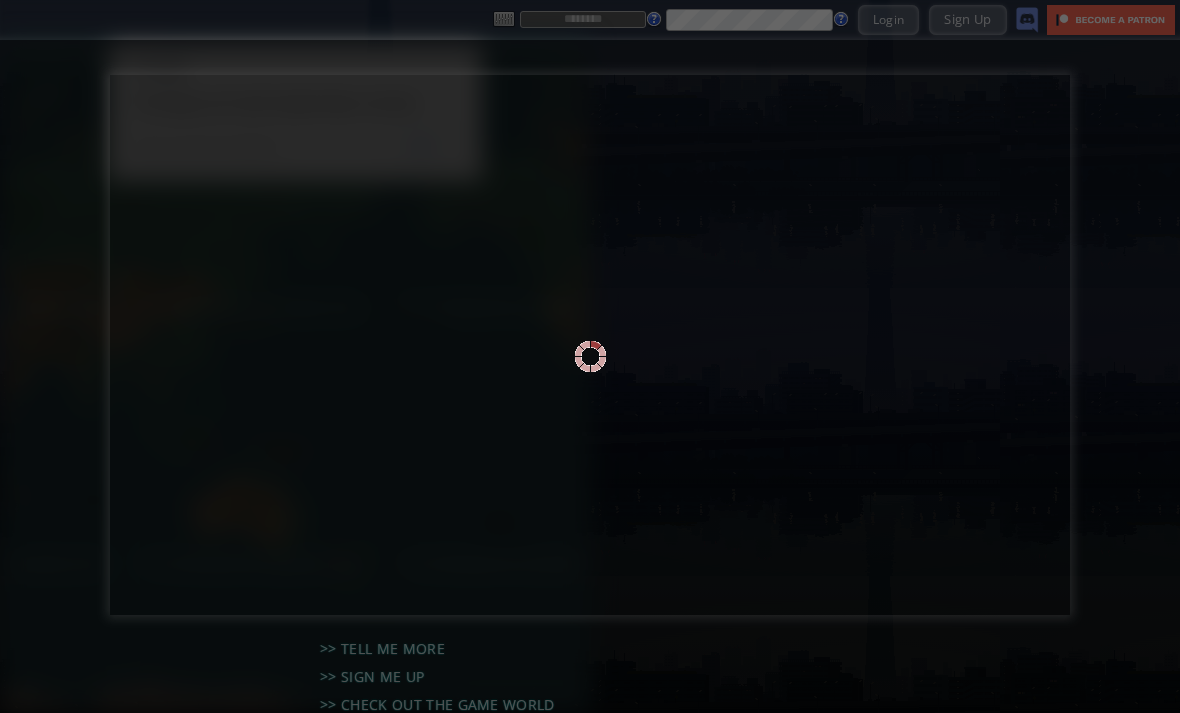 scroll, scrollTop: 0, scrollLeft: 0, axis: both 